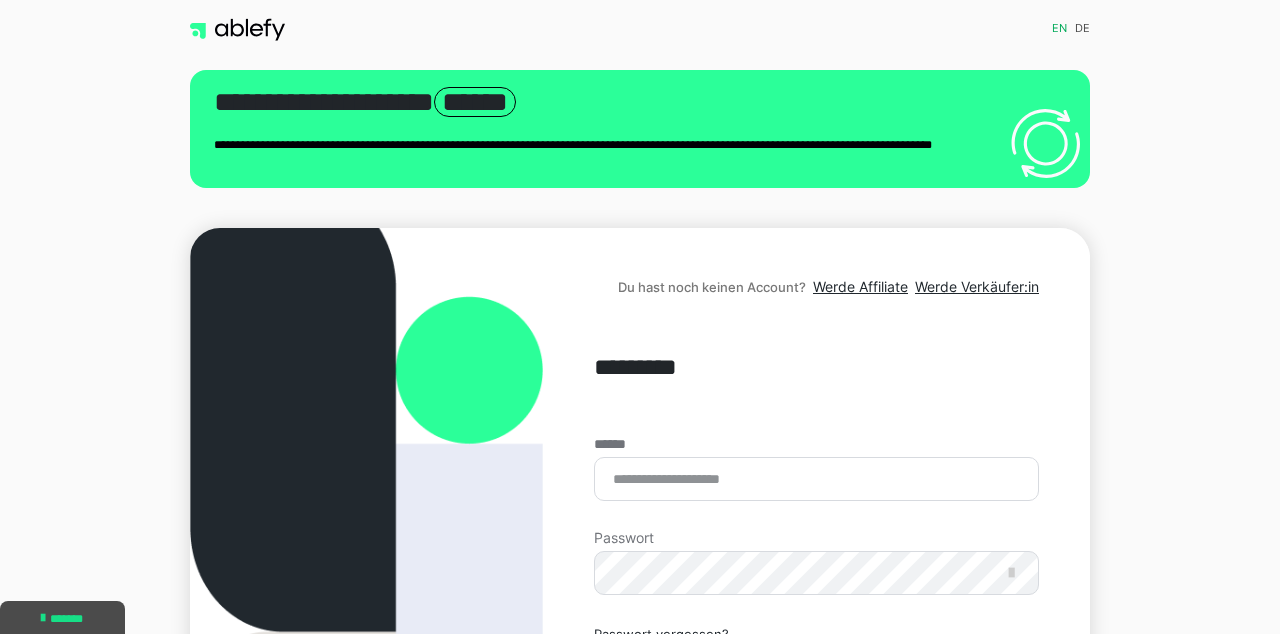 scroll, scrollTop: 65, scrollLeft: 0, axis: vertical 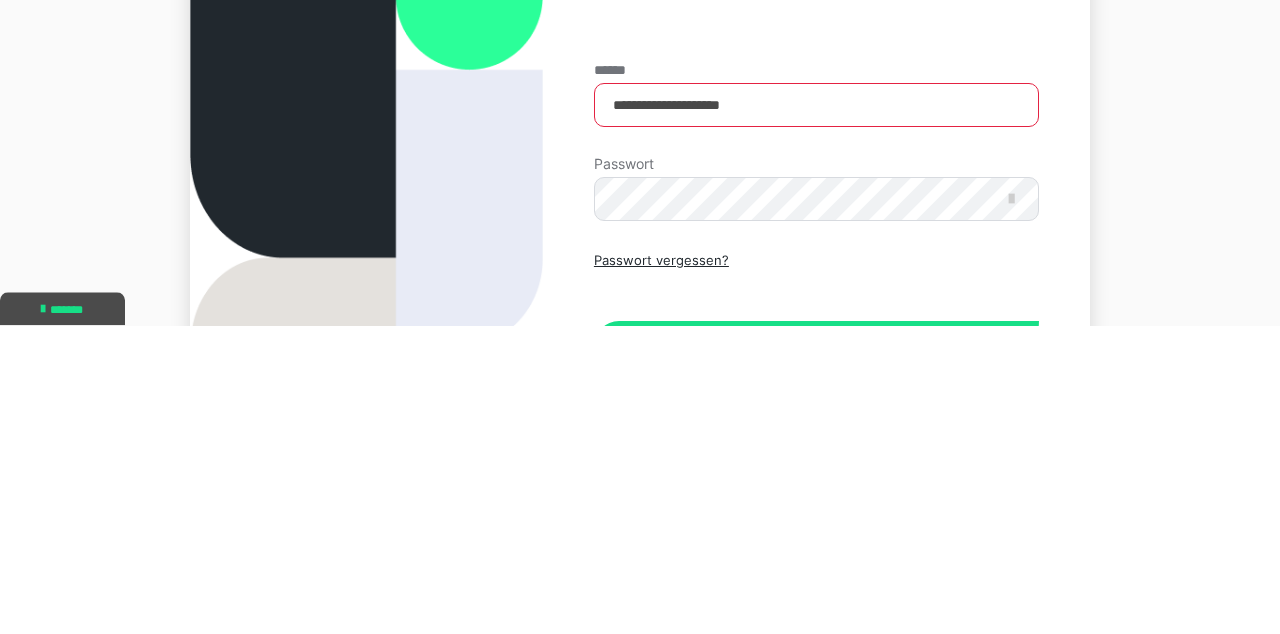 click on "Einloggen" at bounding box center [816, 655] 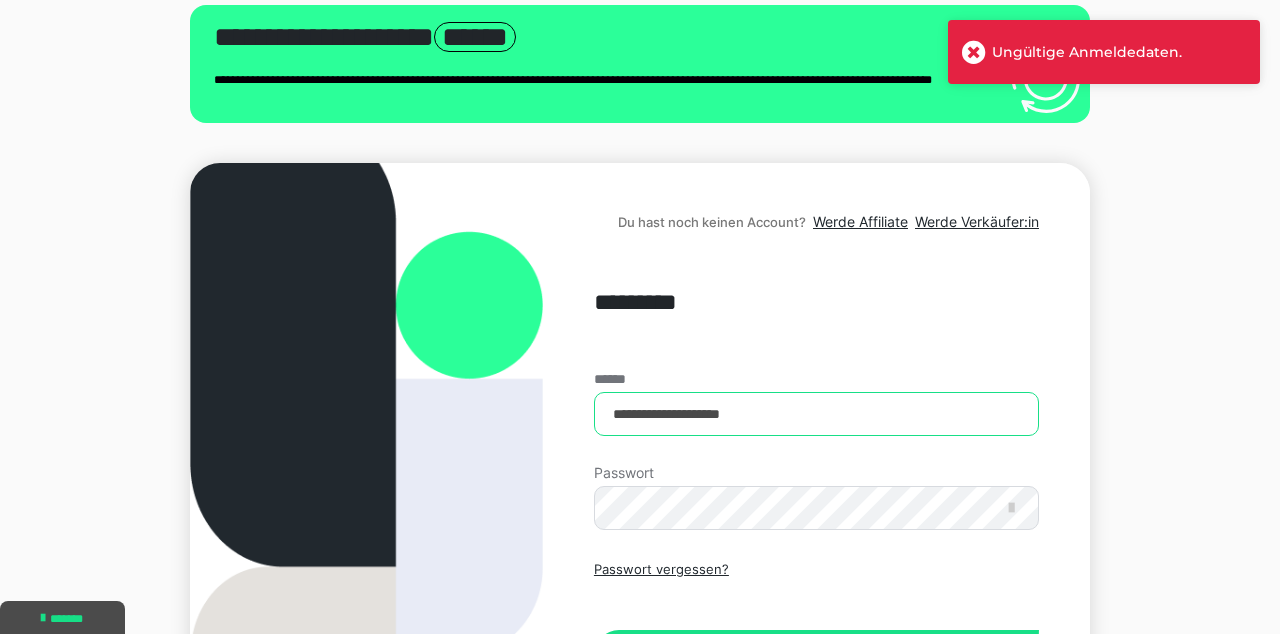 click on "**********" at bounding box center [816, 414] 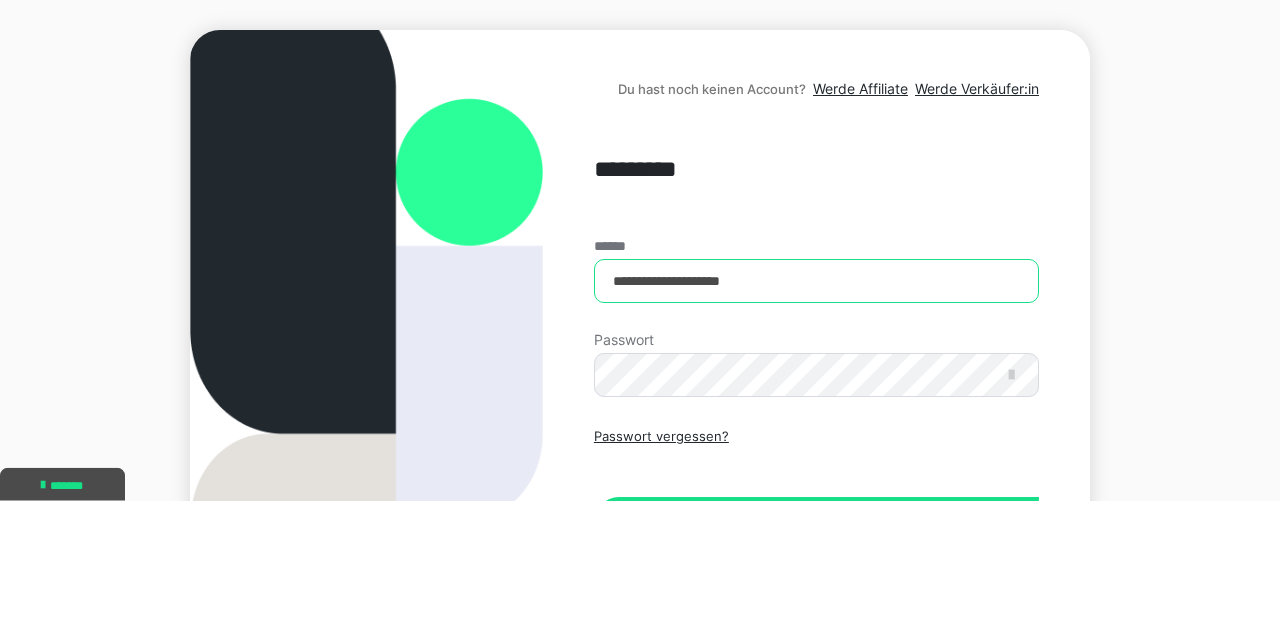 scroll, scrollTop: 65, scrollLeft: 0, axis: vertical 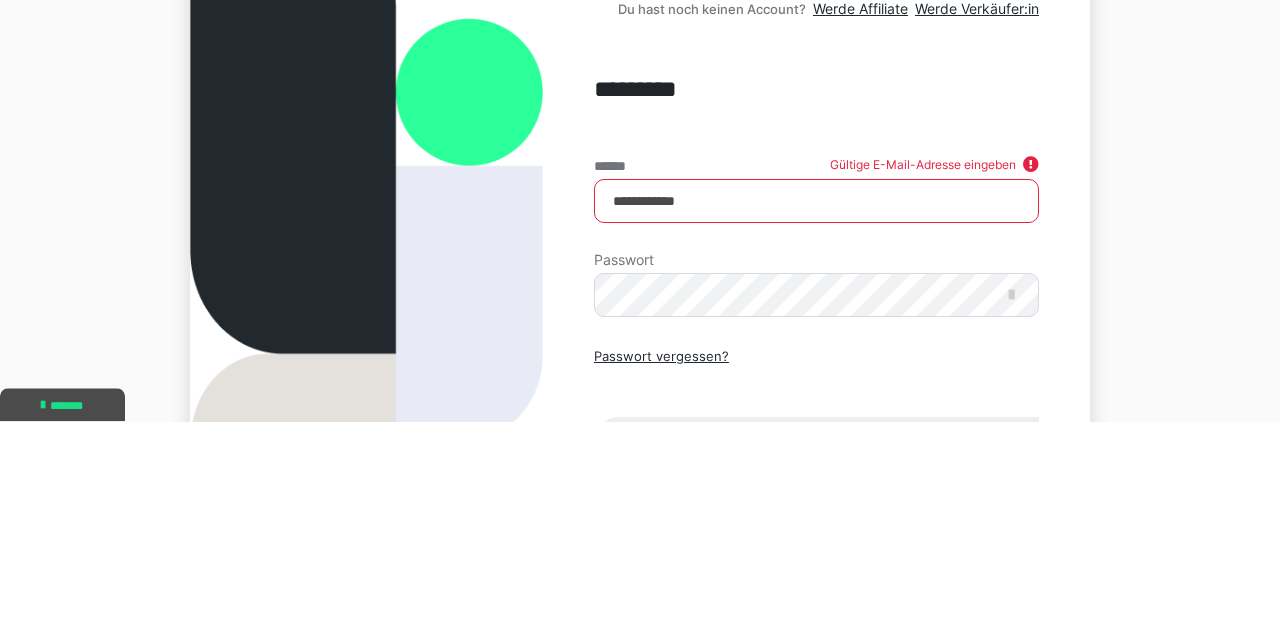 type on "**********" 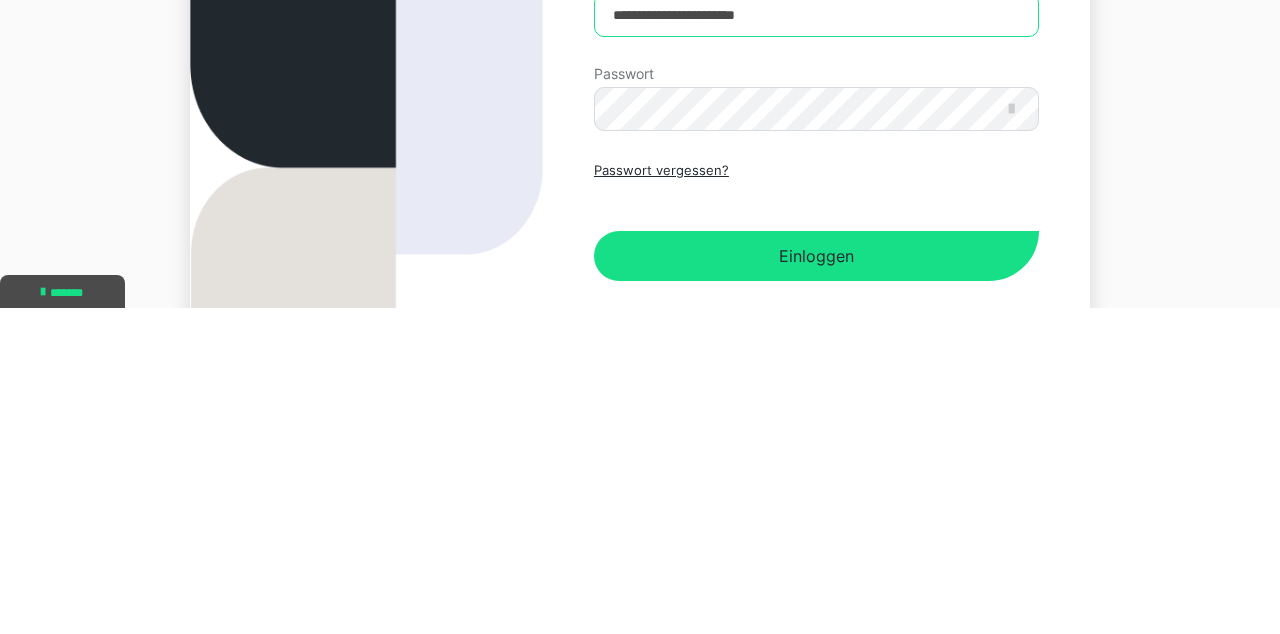 type on "**********" 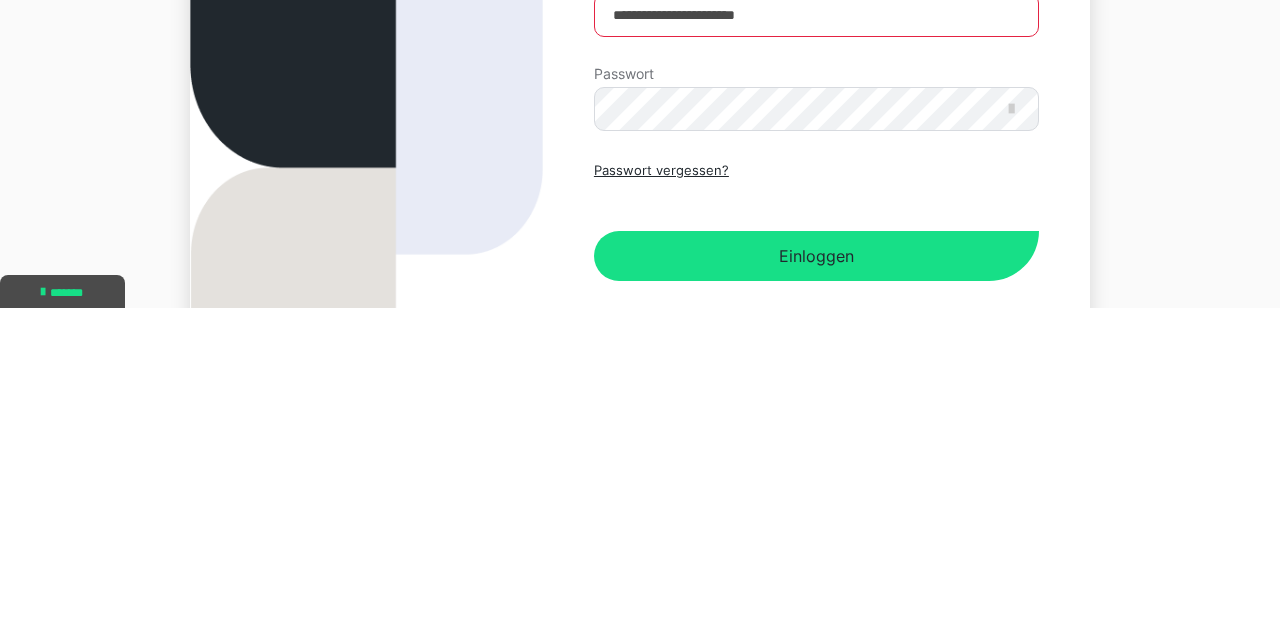 click on "Einloggen" at bounding box center [816, 582] 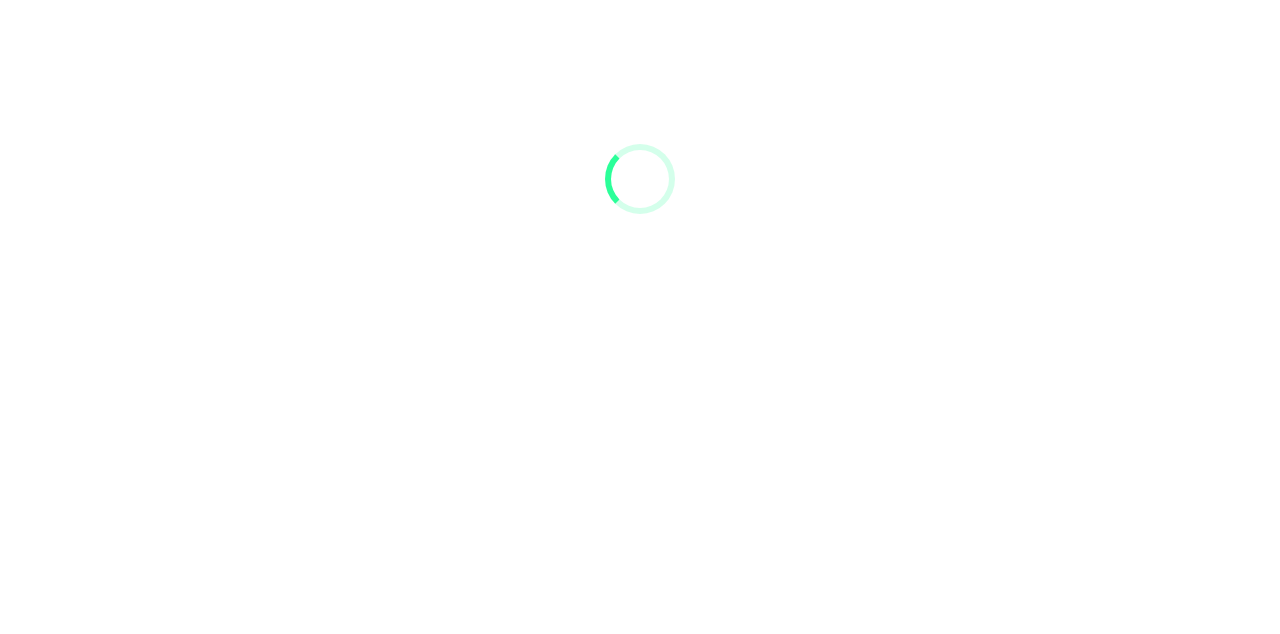 scroll, scrollTop: 0, scrollLeft: 0, axis: both 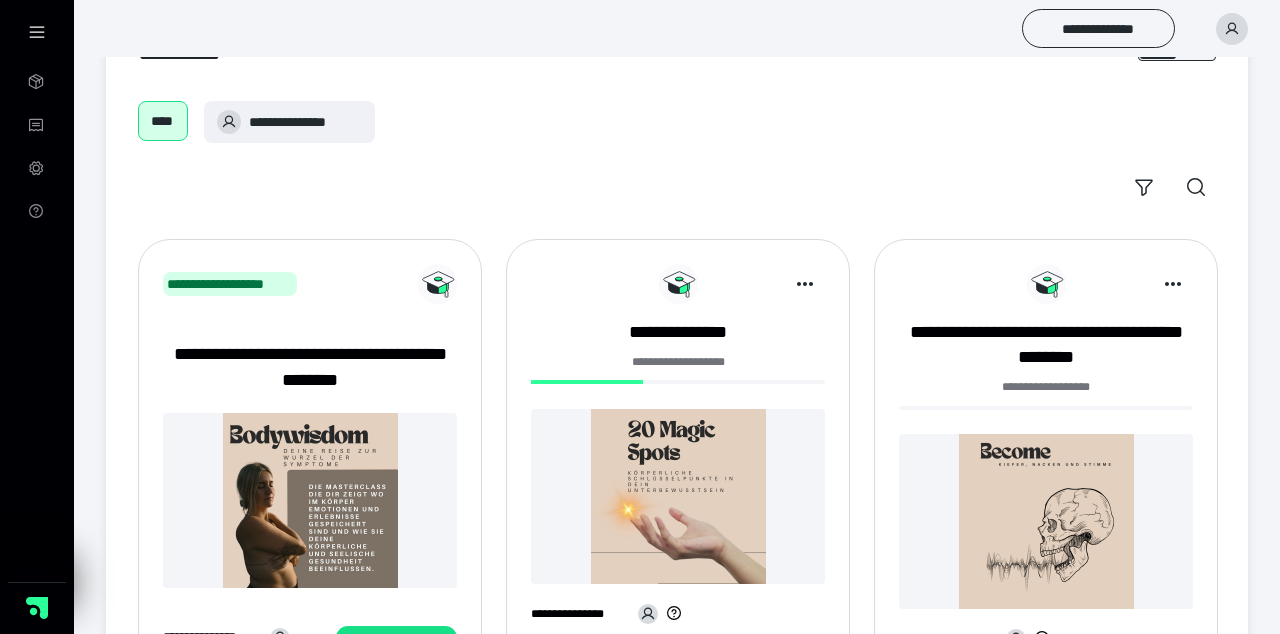 click at bounding box center [678, 496] 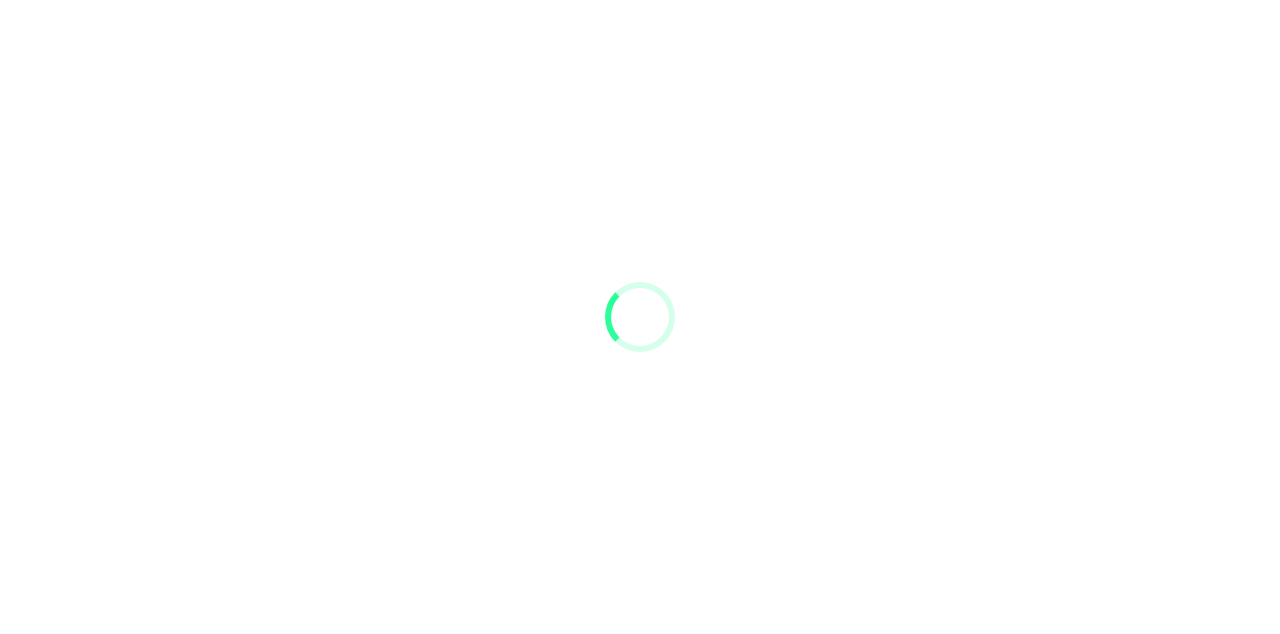 scroll, scrollTop: 0, scrollLeft: 0, axis: both 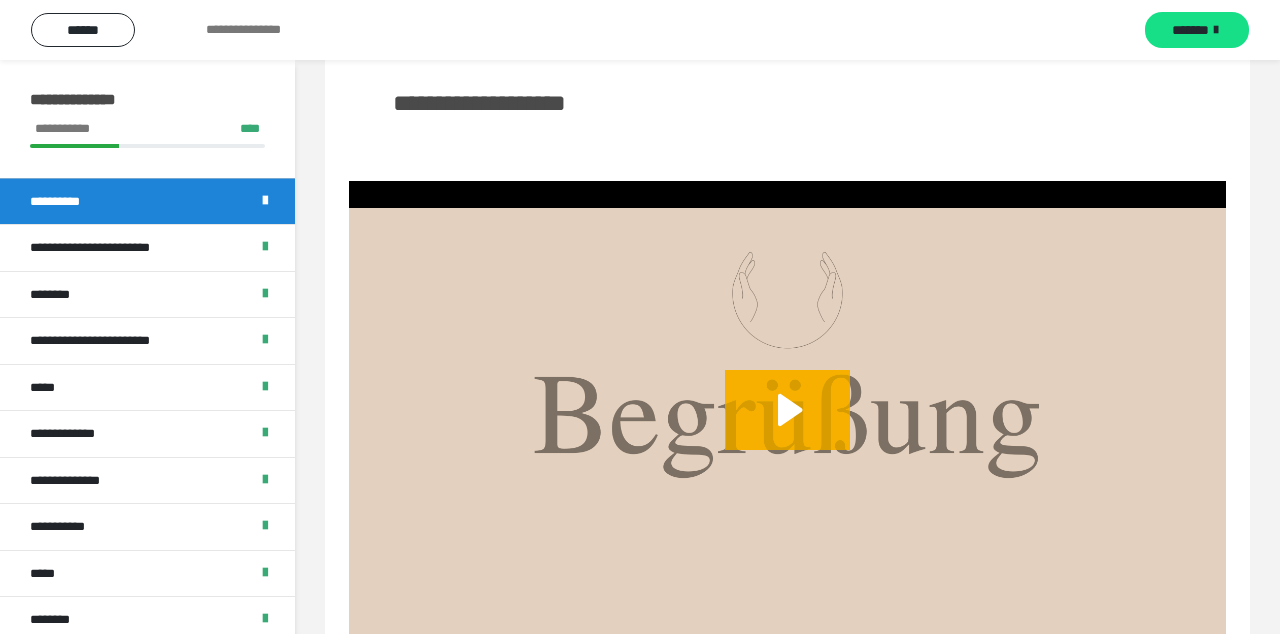 click on "******" at bounding box center [83, 30] 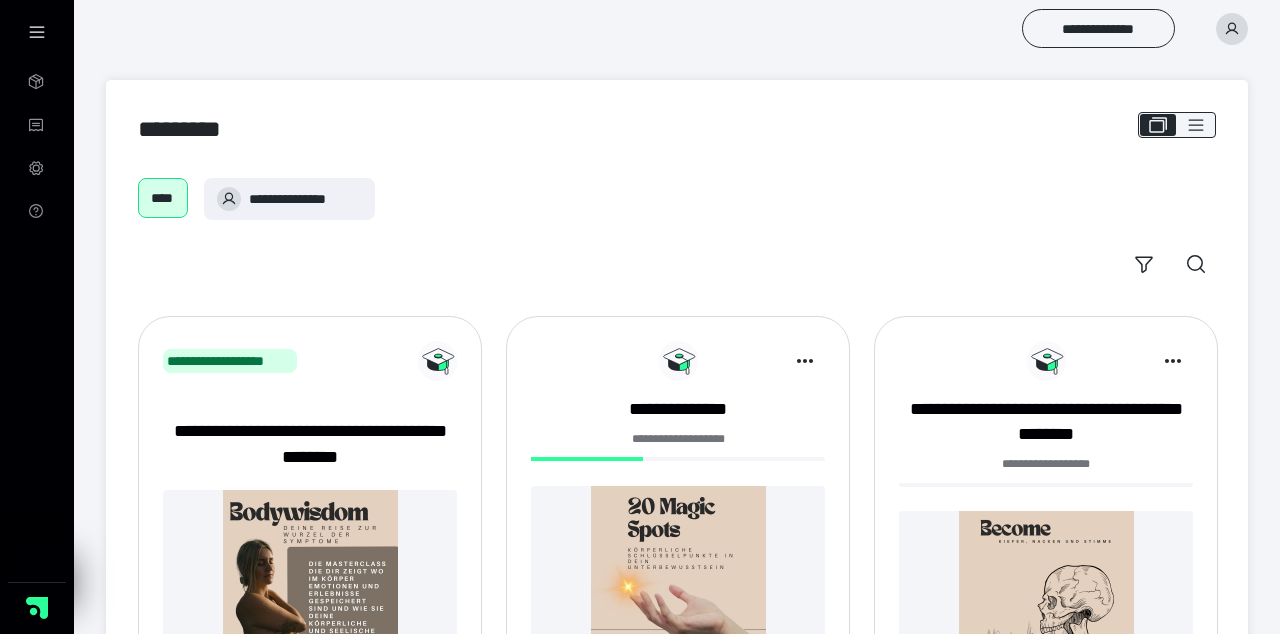 scroll, scrollTop: 0, scrollLeft: 0, axis: both 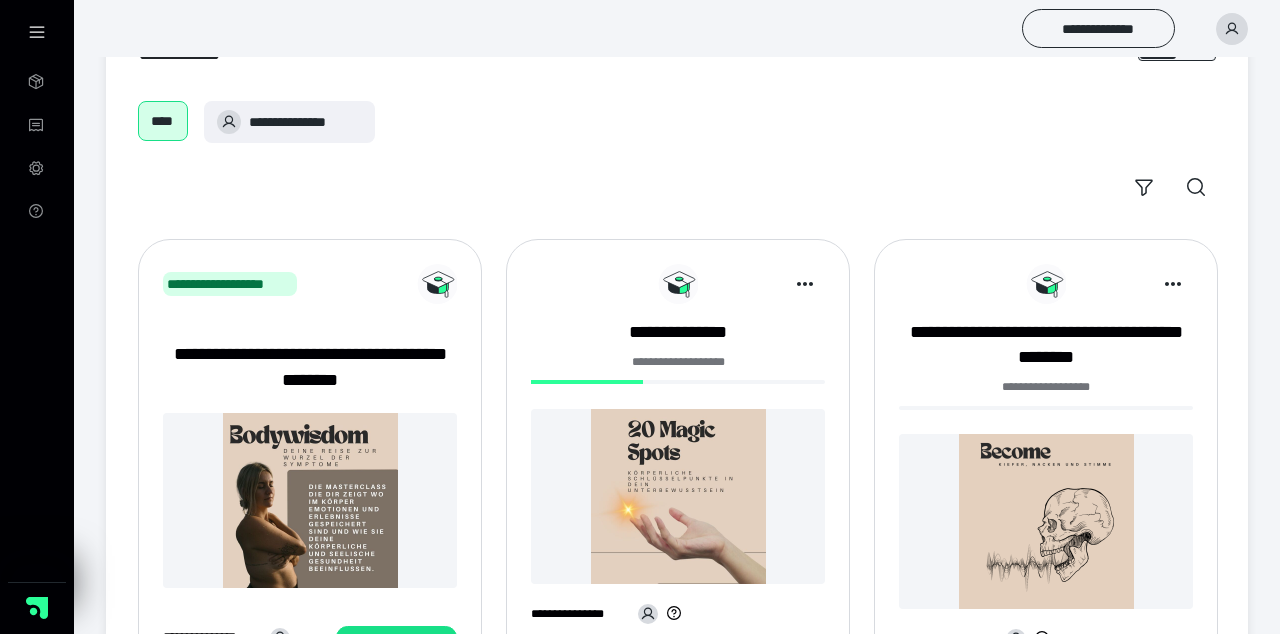 click at bounding box center (310, 500) 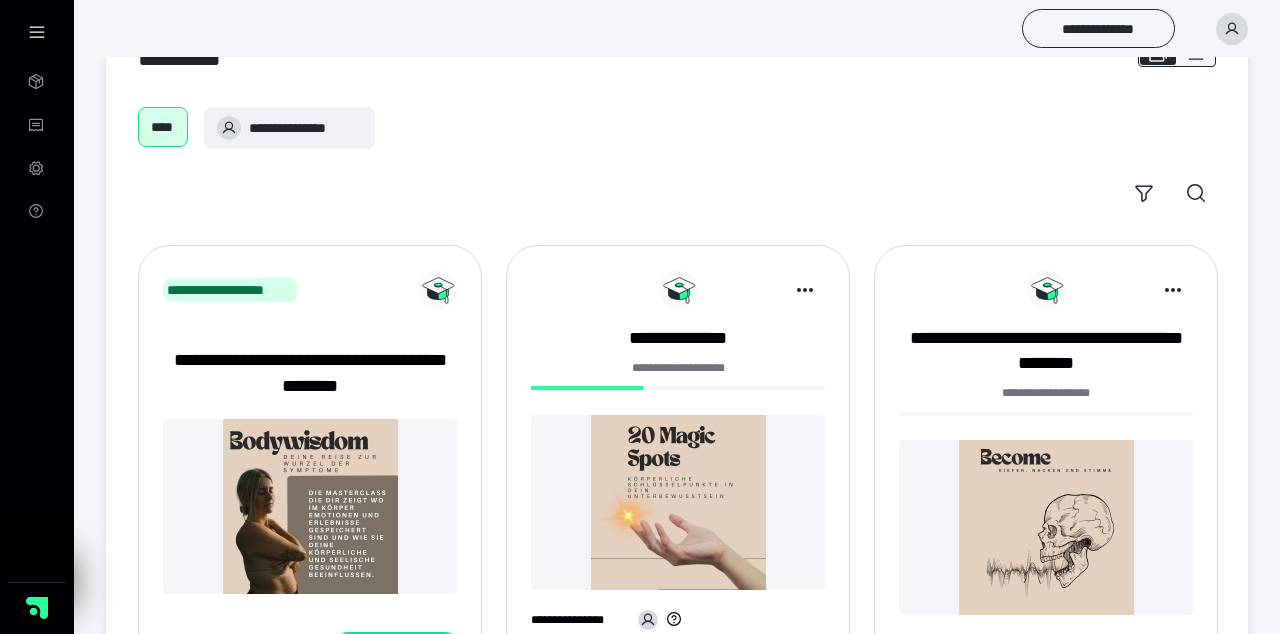 scroll, scrollTop: 0, scrollLeft: 0, axis: both 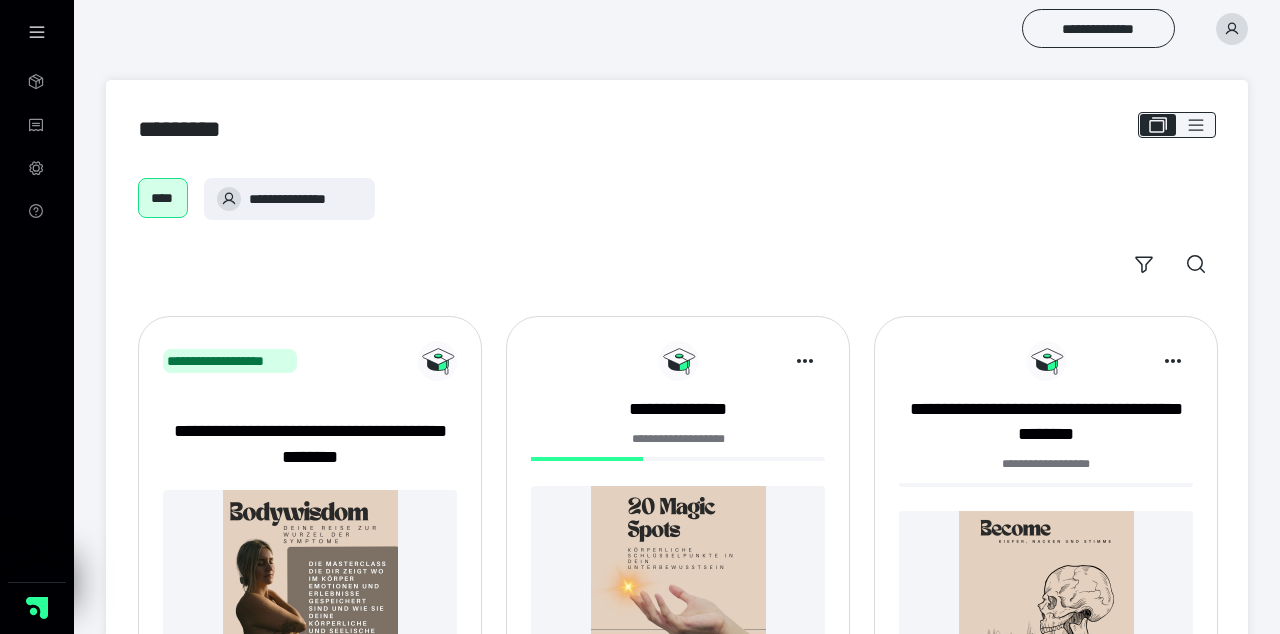 click at bounding box center [310, 577] 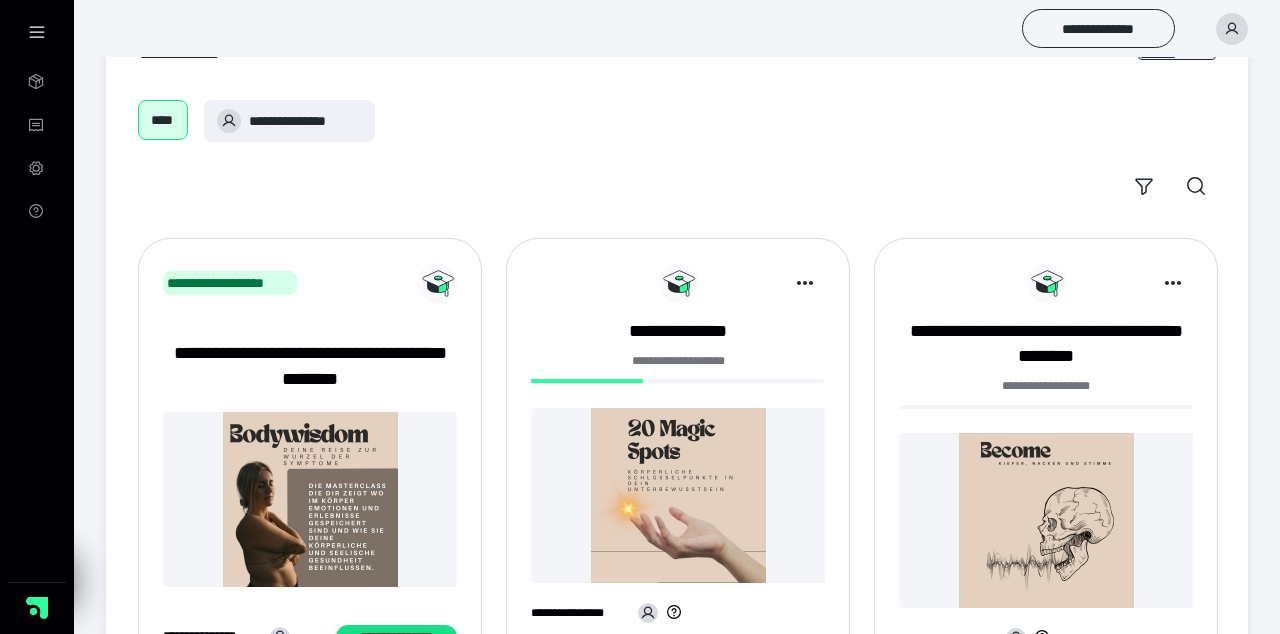 scroll, scrollTop: 0, scrollLeft: 0, axis: both 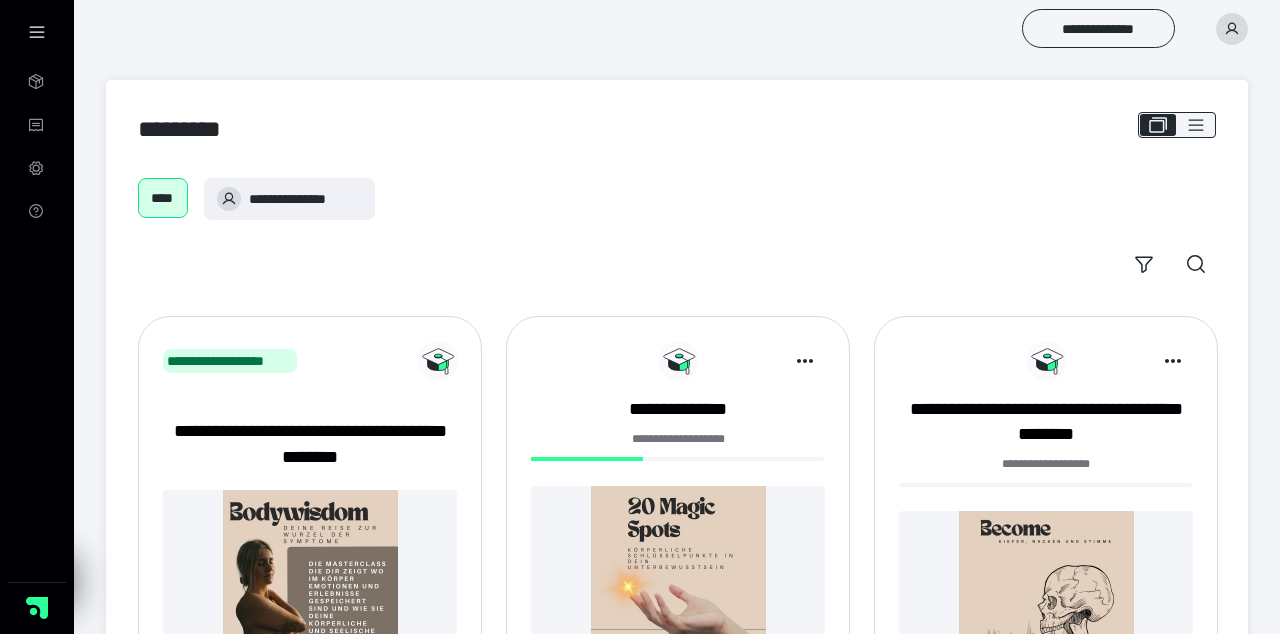 click on "**********" at bounding box center (305, 199) 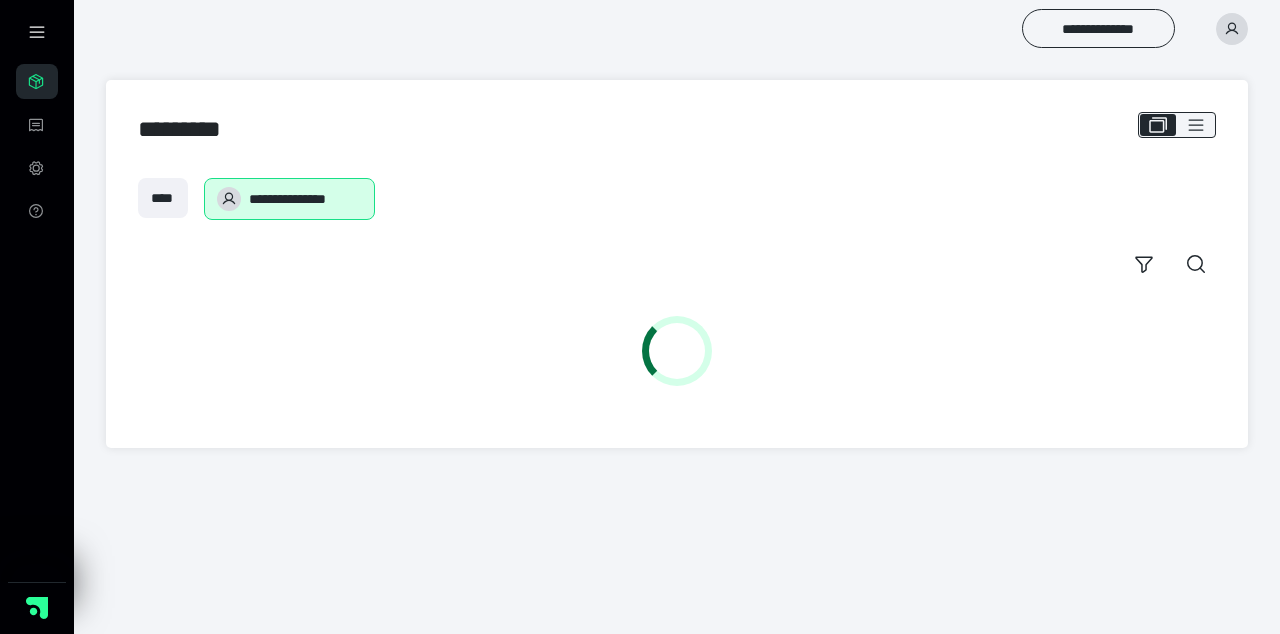 scroll, scrollTop: 0, scrollLeft: 0, axis: both 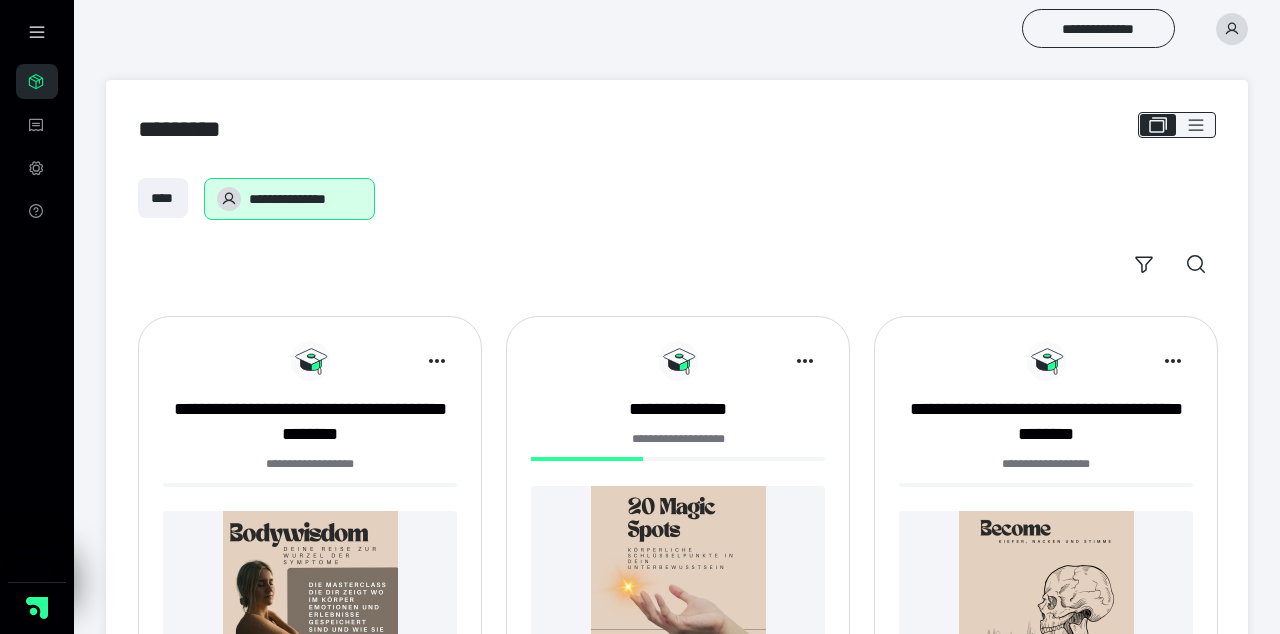 click on "****" at bounding box center [163, 198] 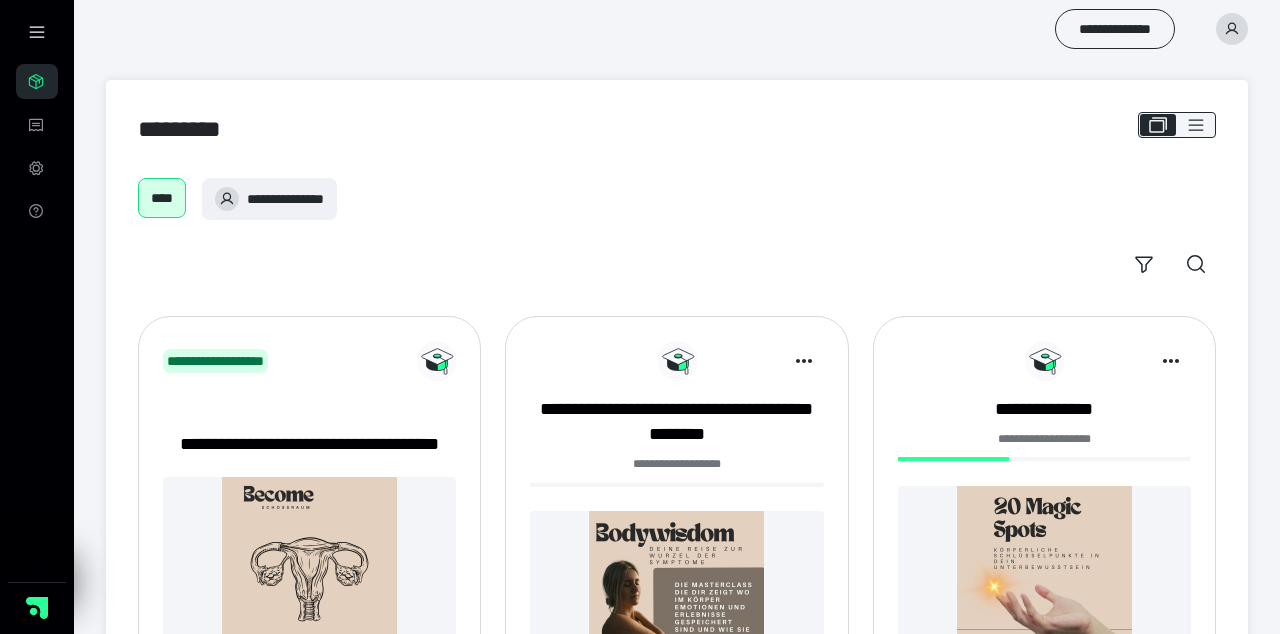 scroll, scrollTop: 0, scrollLeft: 0, axis: both 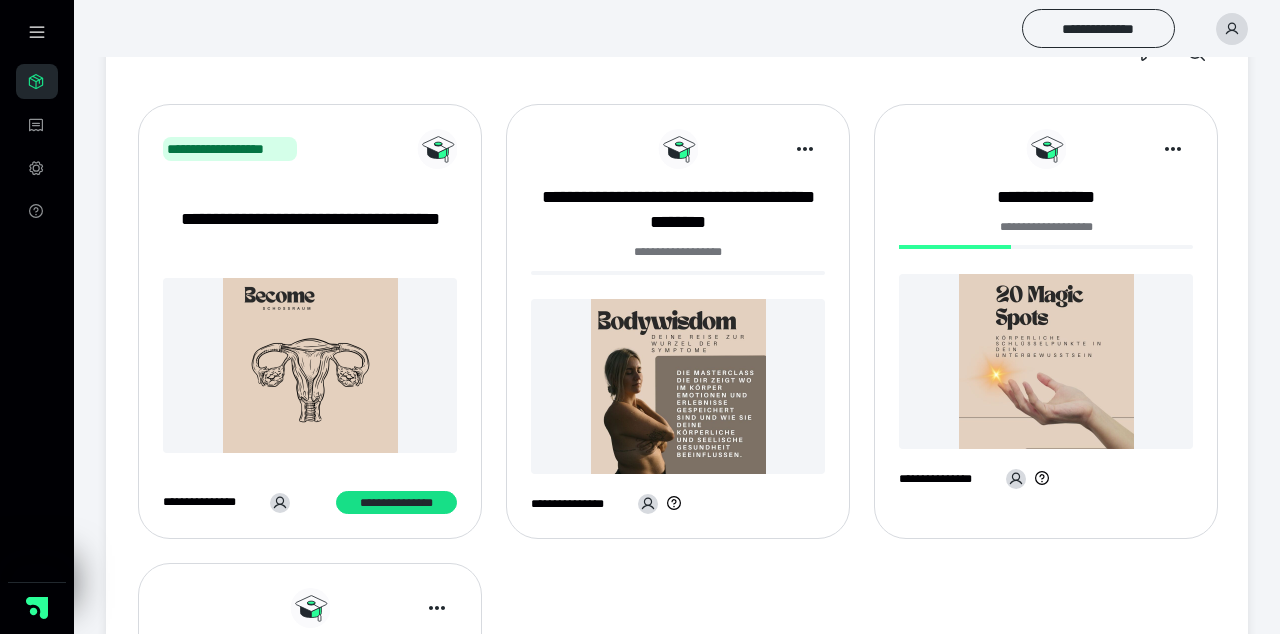 click at bounding box center (310, 365) 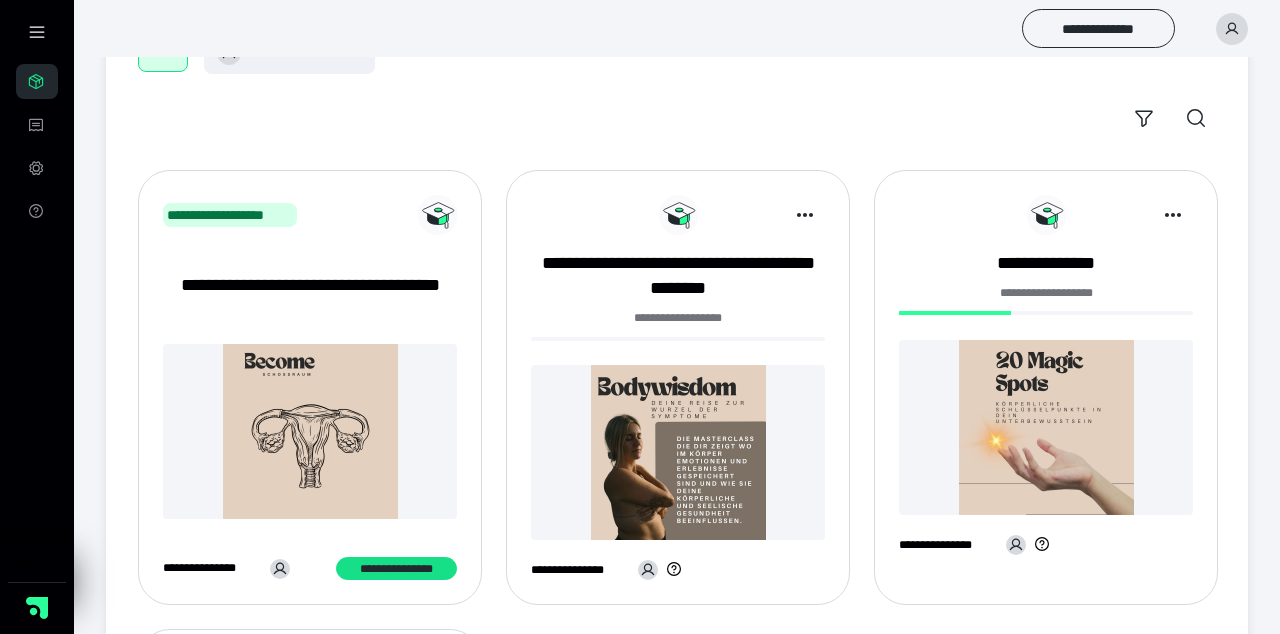 scroll, scrollTop: 144, scrollLeft: 0, axis: vertical 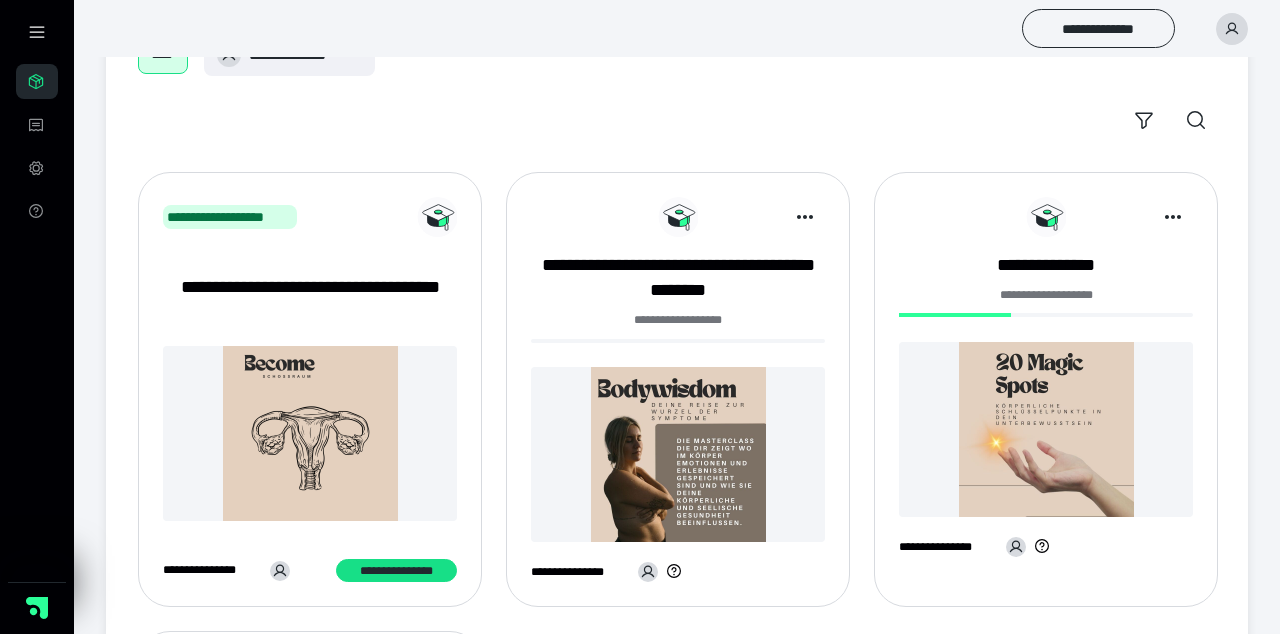 click on "**********" at bounding box center [396, 570] 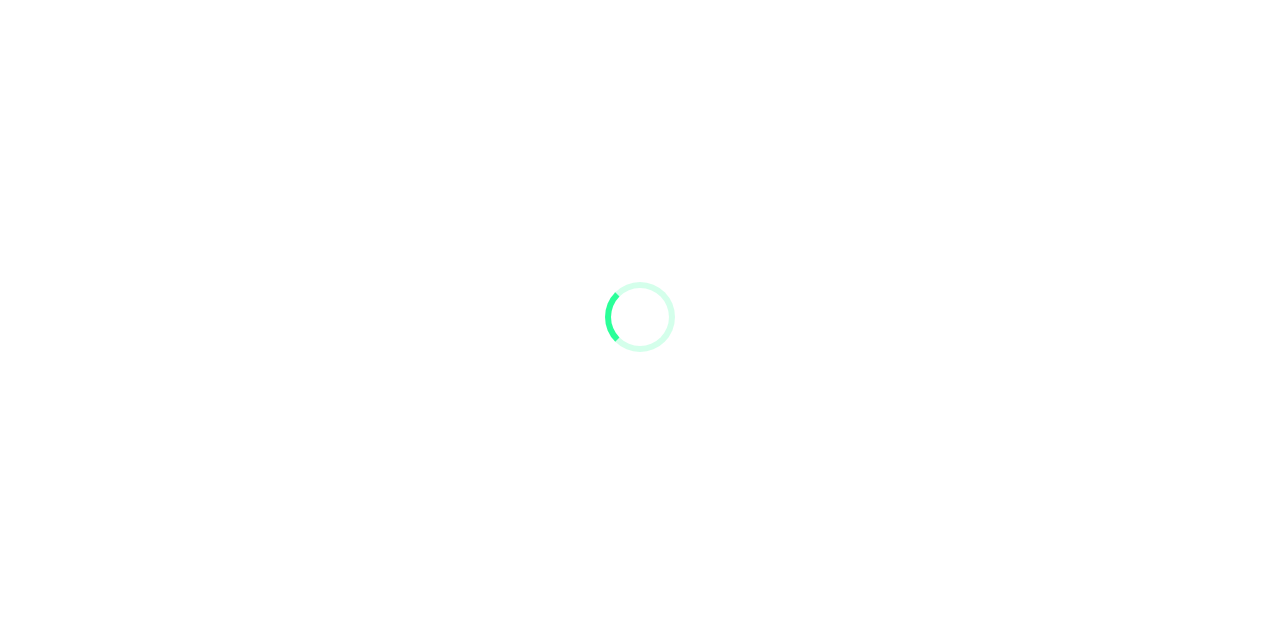 scroll, scrollTop: 0, scrollLeft: 0, axis: both 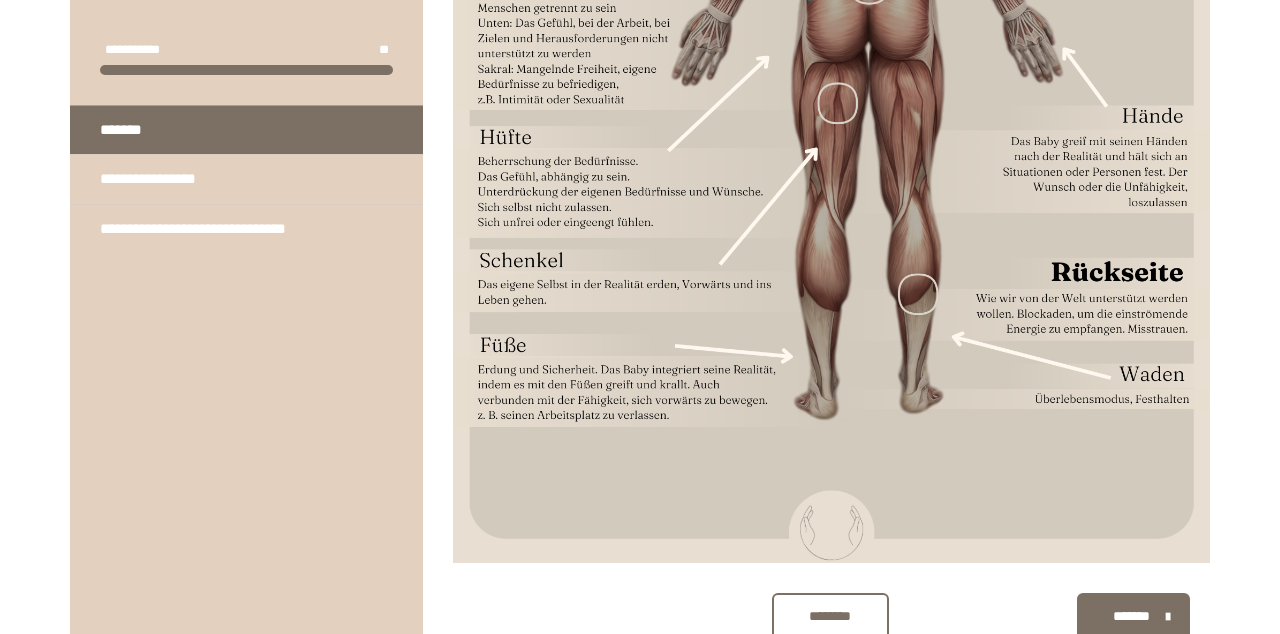 click on "*******" at bounding box center (1131, 616) 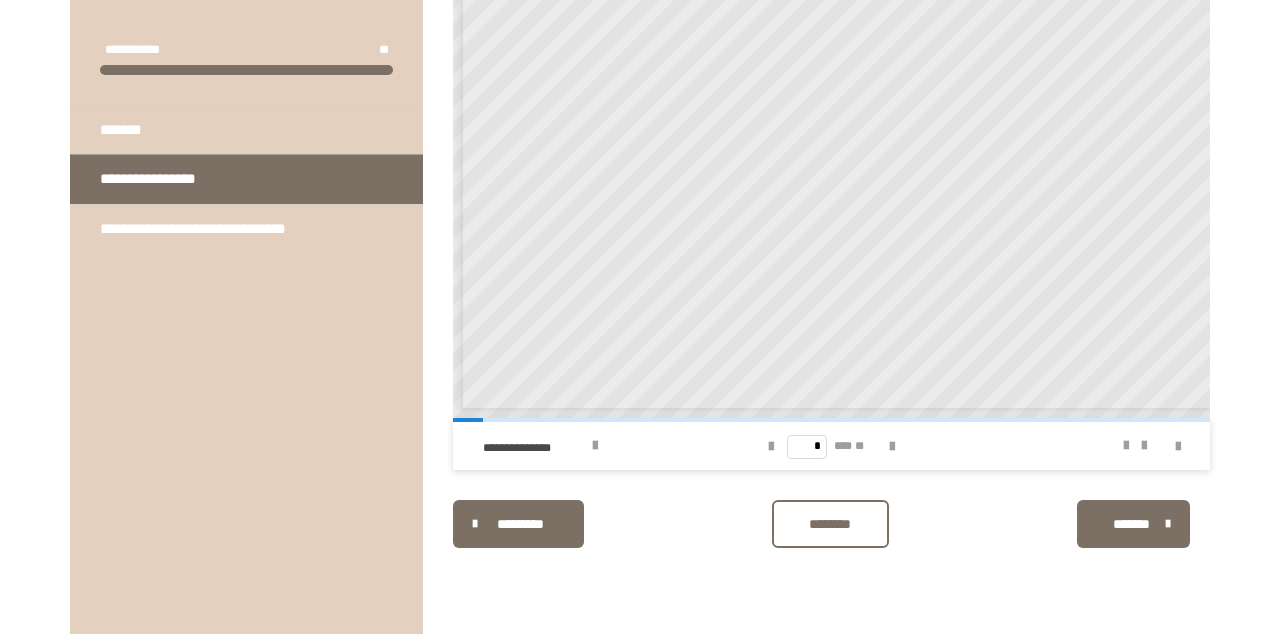 scroll, scrollTop: 340, scrollLeft: 0, axis: vertical 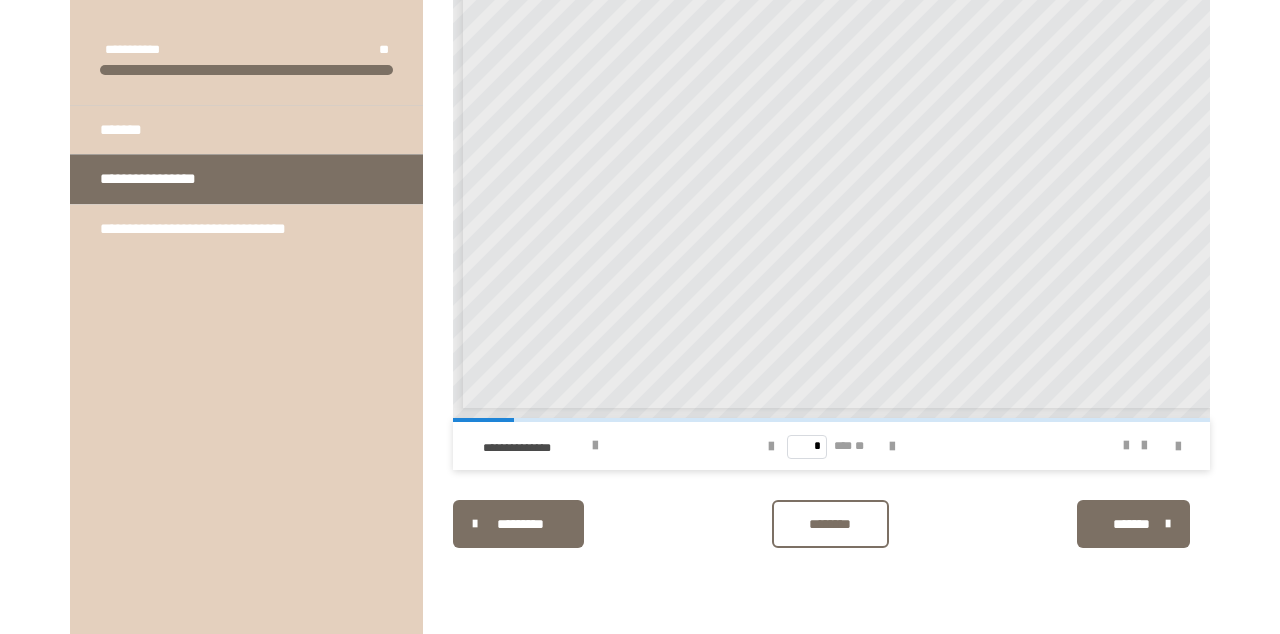 click at bounding box center (892, 447) 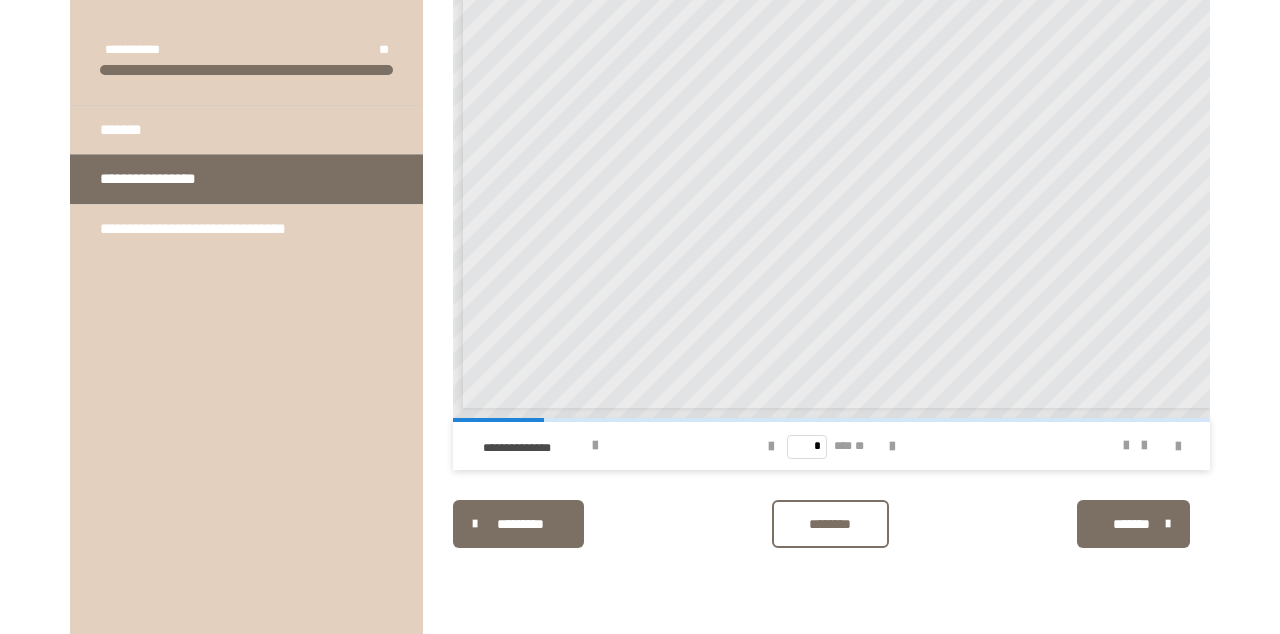 click at bounding box center (892, 447) 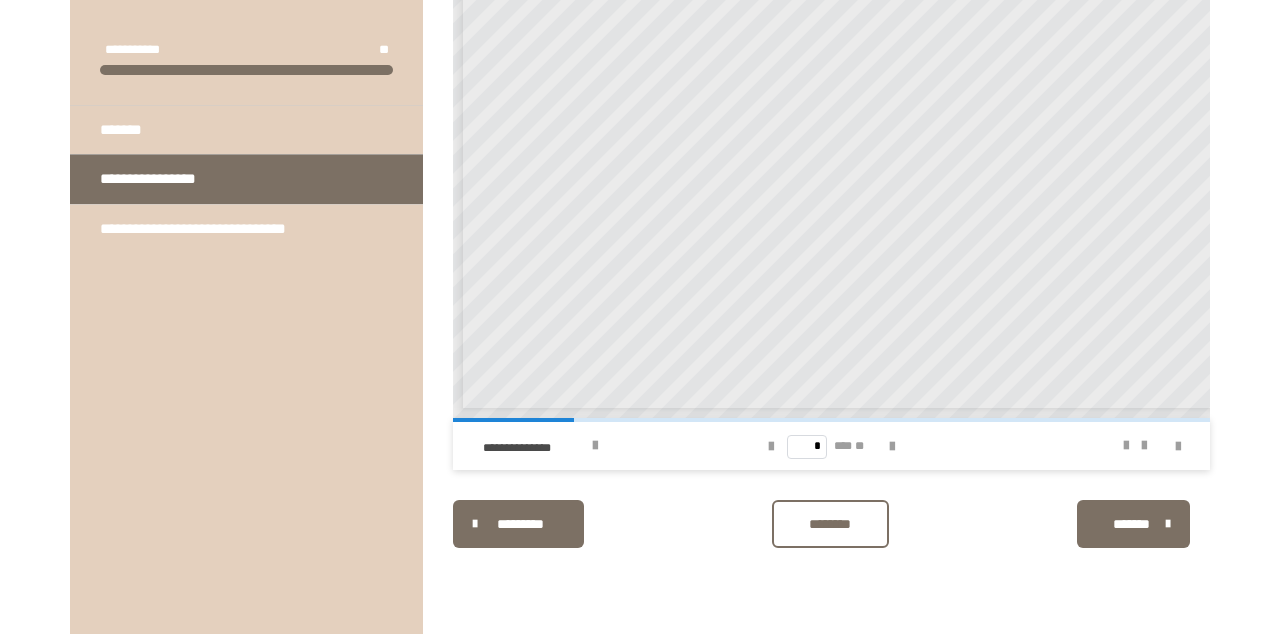 click at bounding box center (892, 447) 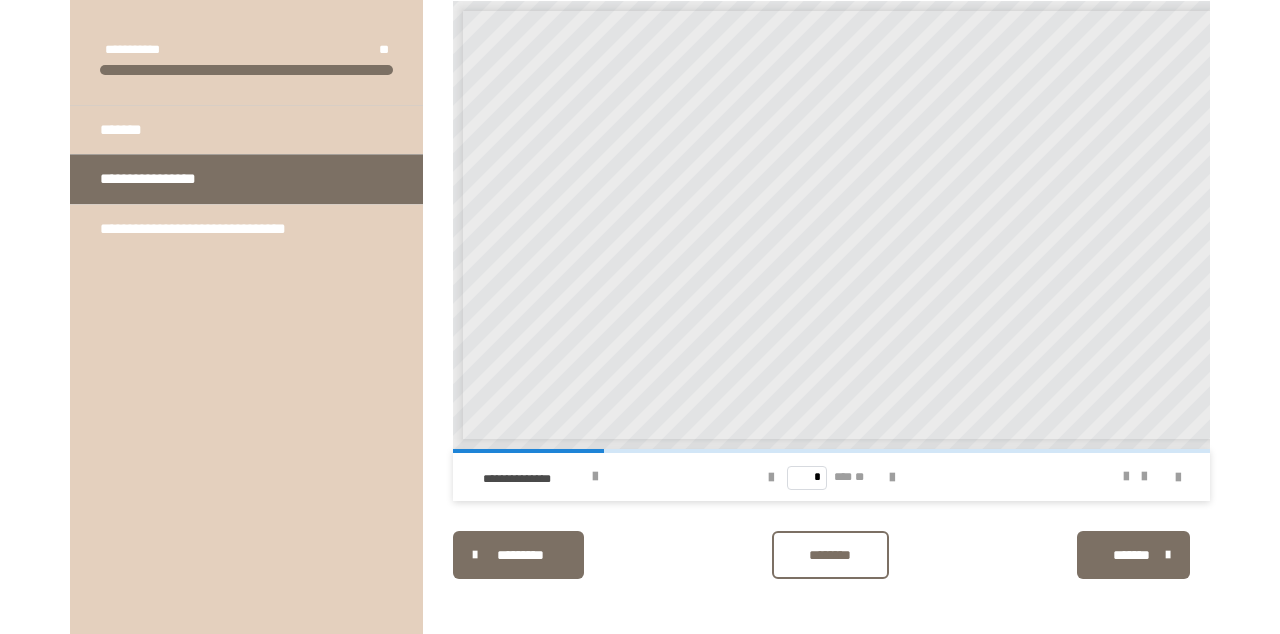 scroll, scrollTop: 302, scrollLeft: 0, axis: vertical 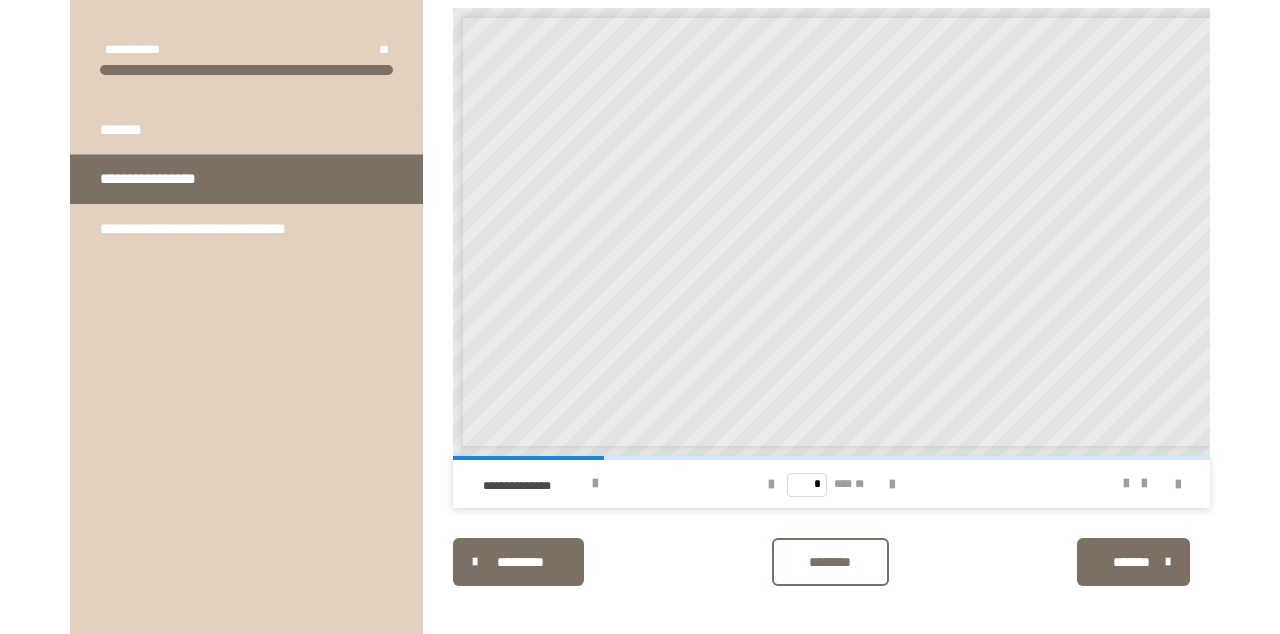 click at bounding box center (892, 484) 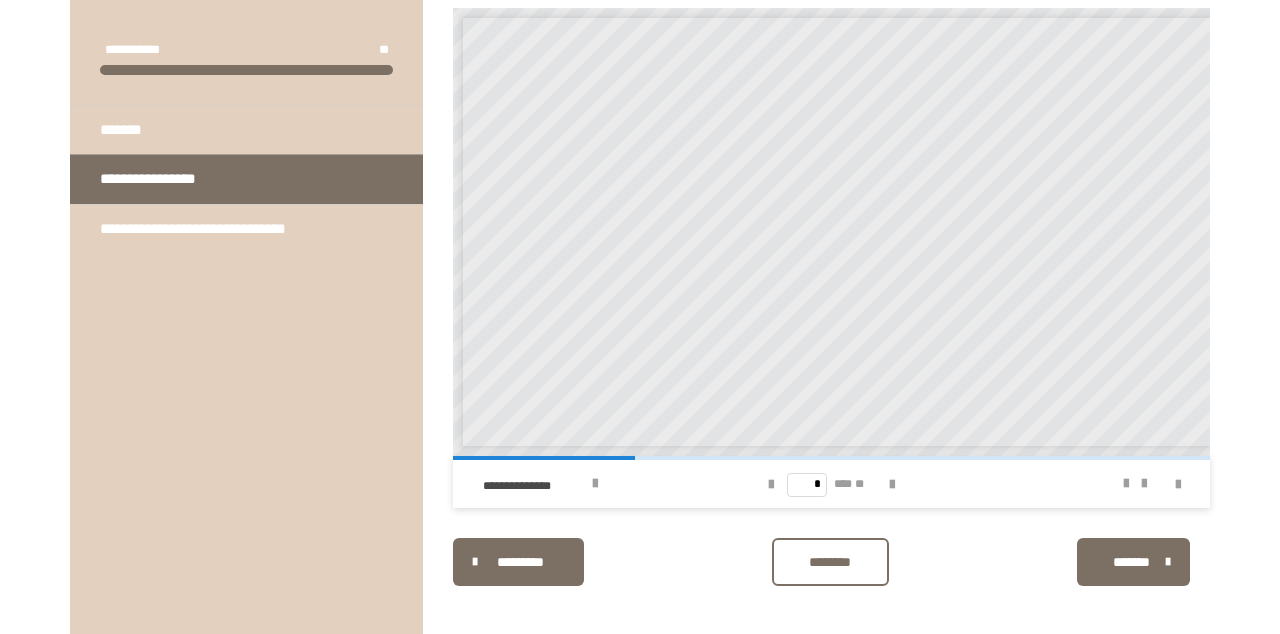 click at bounding box center (892, 484) 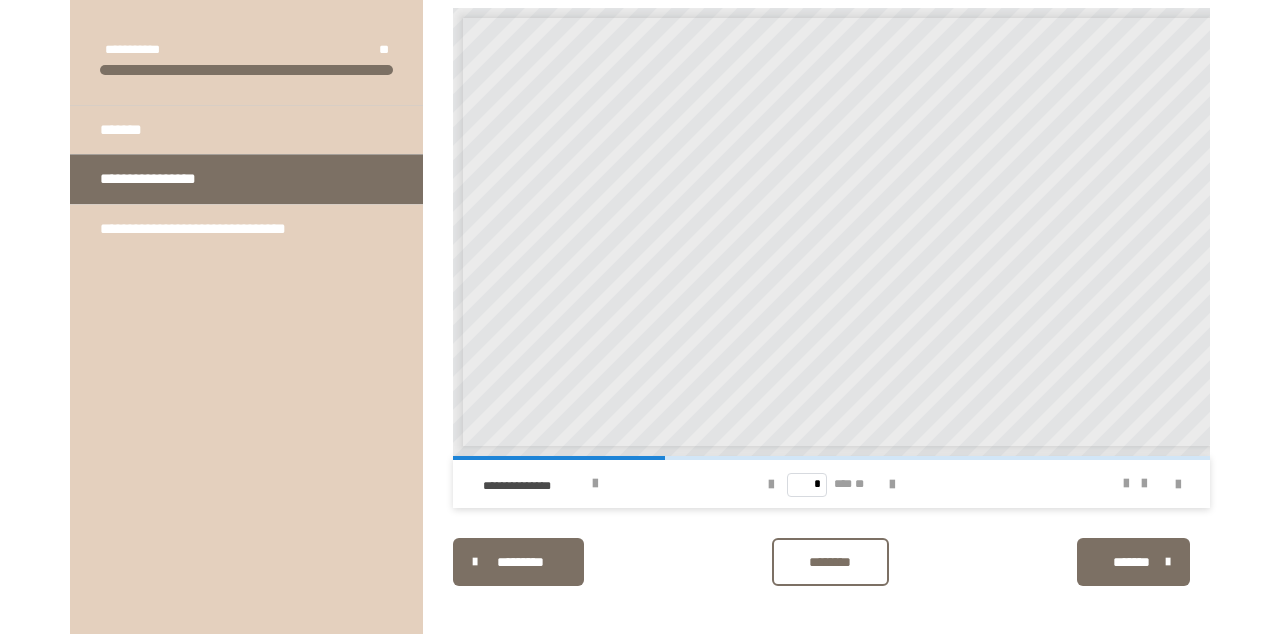 click at bounding box center (892, 484) 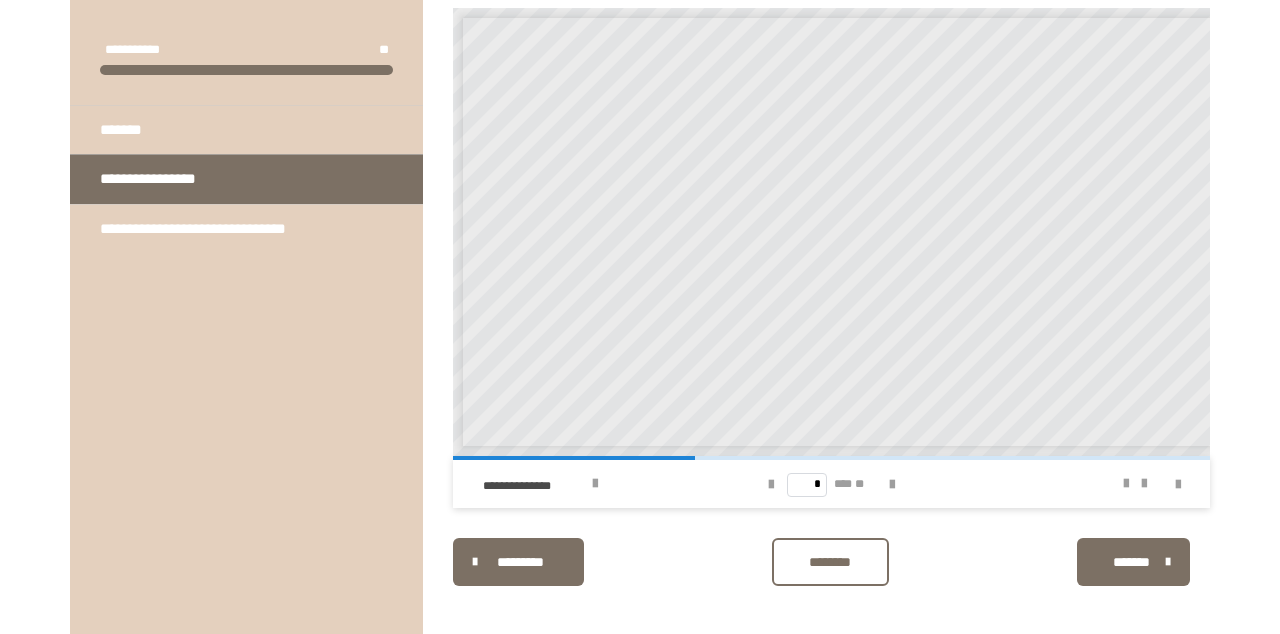 click at bounding box center (892, 484) 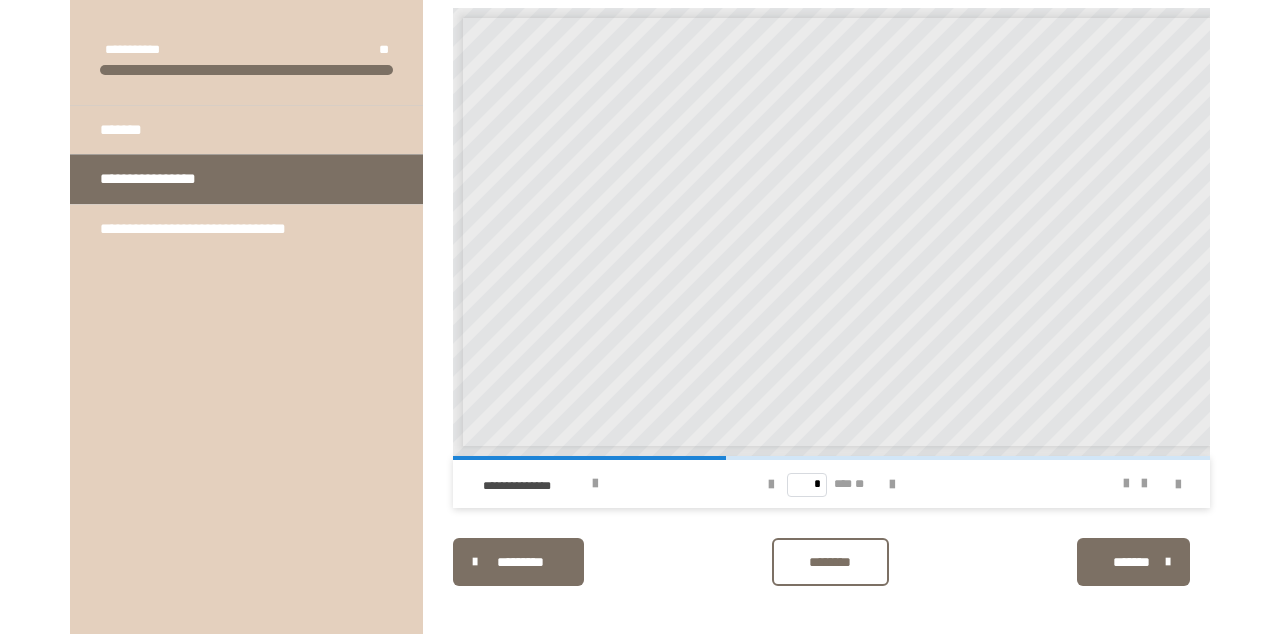 click at bounding box center (892, 485) 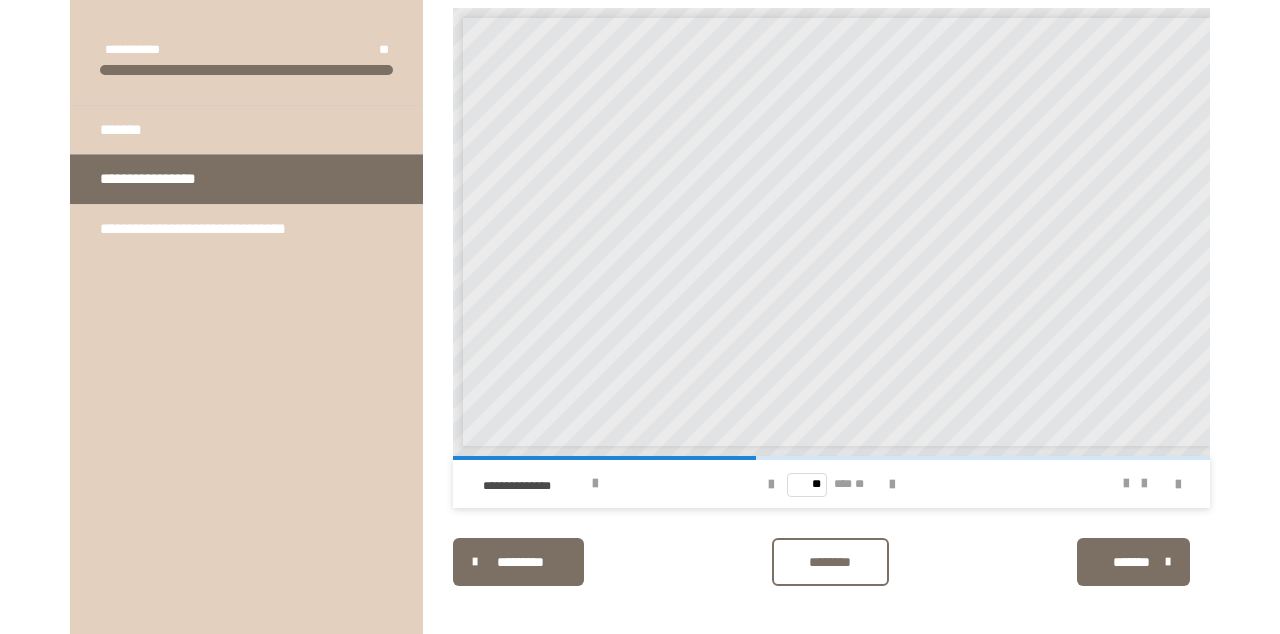 click at bounding box center [892, 485] 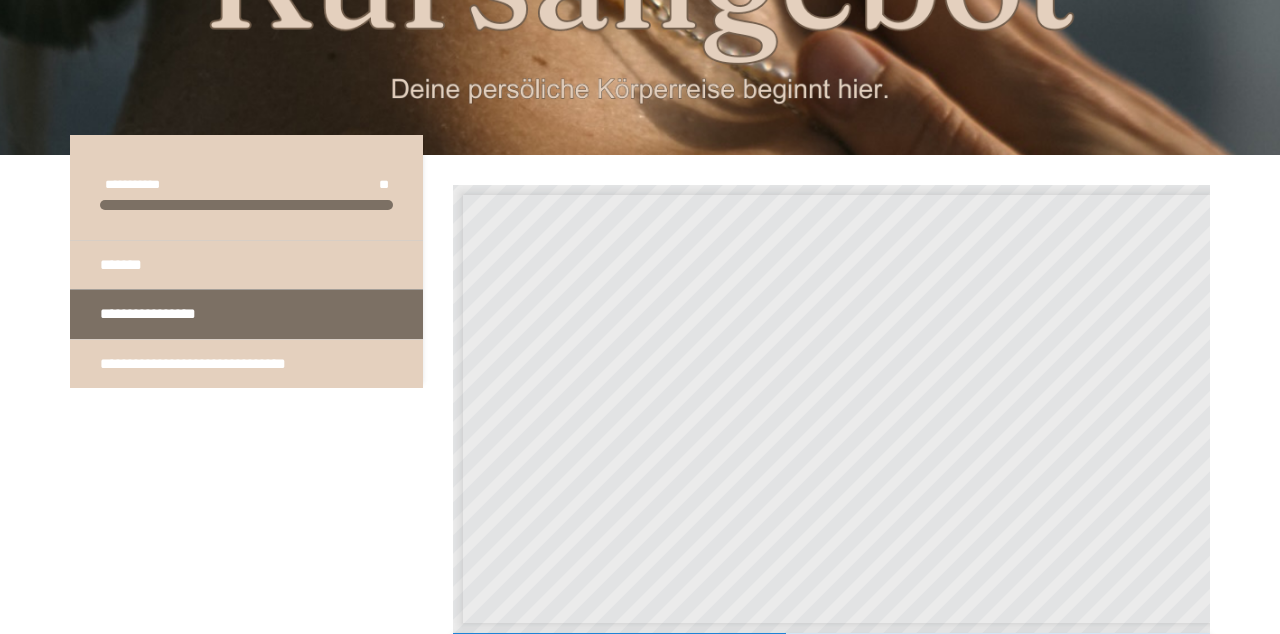 scroll, scrollTop: 0, scrollLeft: 0, axis: both 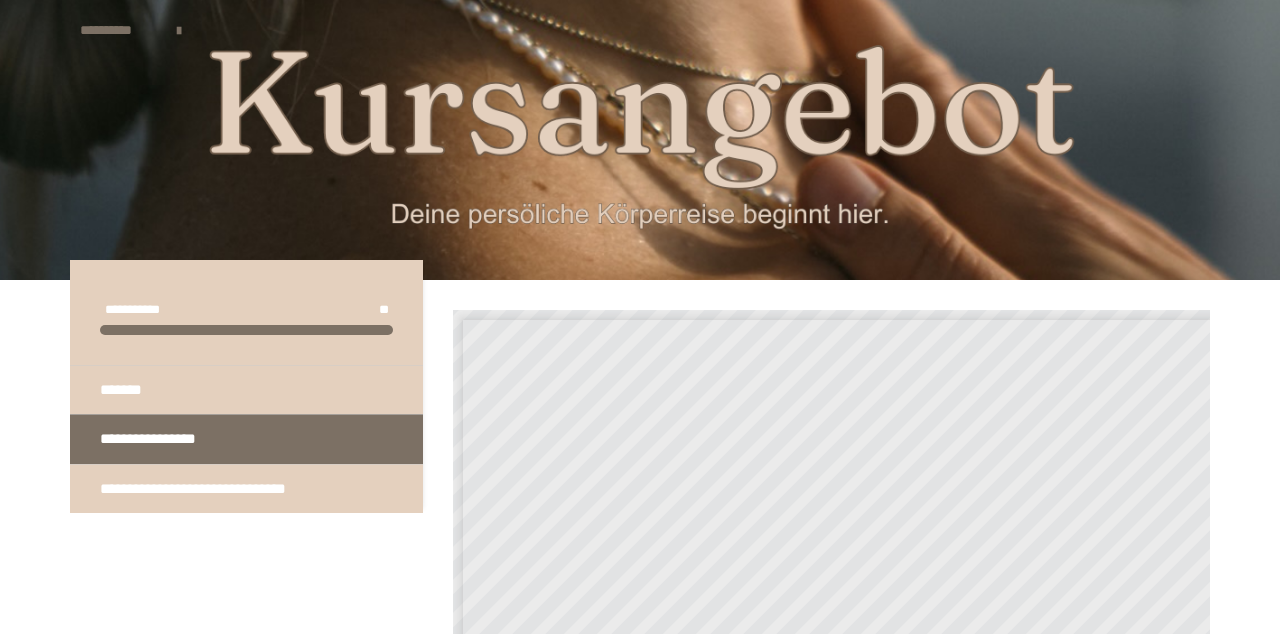 click on "*******" at bounding box center (134, 390) 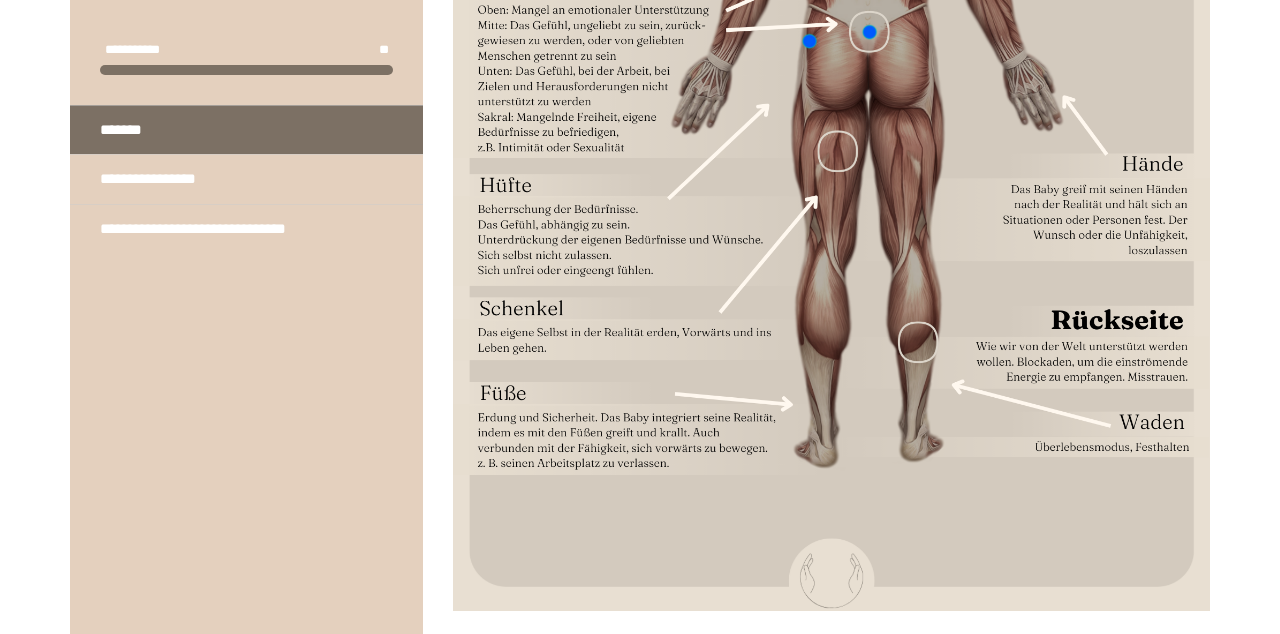 scroll, scrollTop: 2930, scrollLeft: 0, axis: vertical 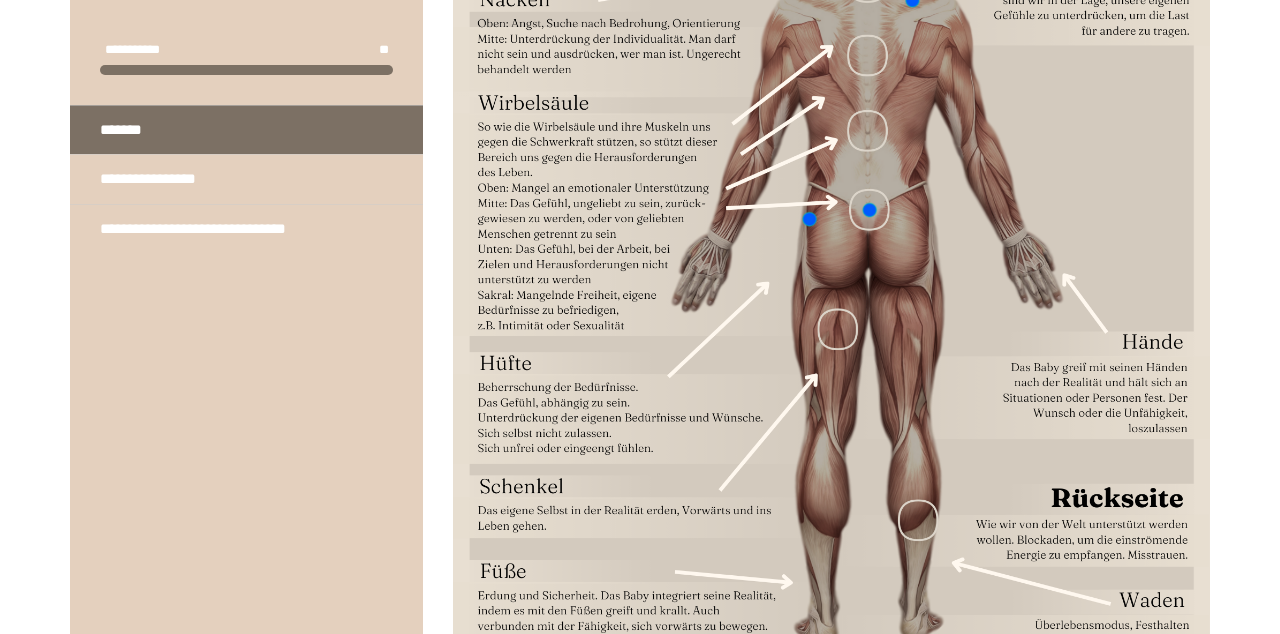 click on "**********" at bounding box center (162, 179) 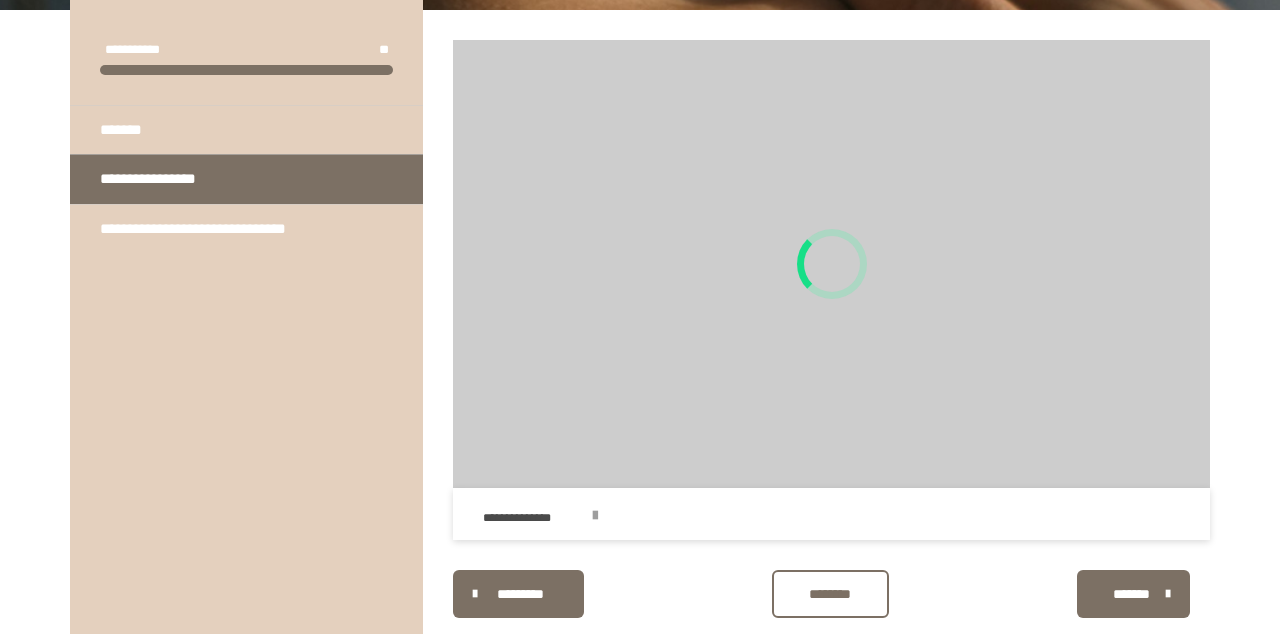 click at bounding box center (595, 516) 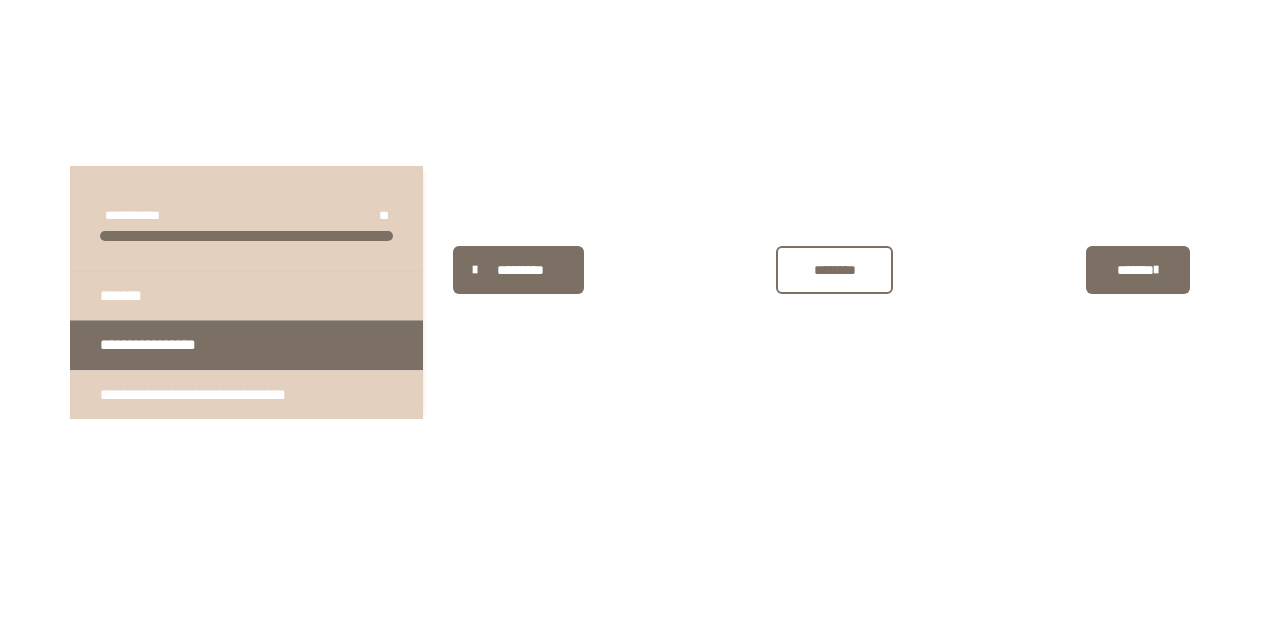 scroll, scrollTop: 94, scrollLeft: 0, axis: vertical 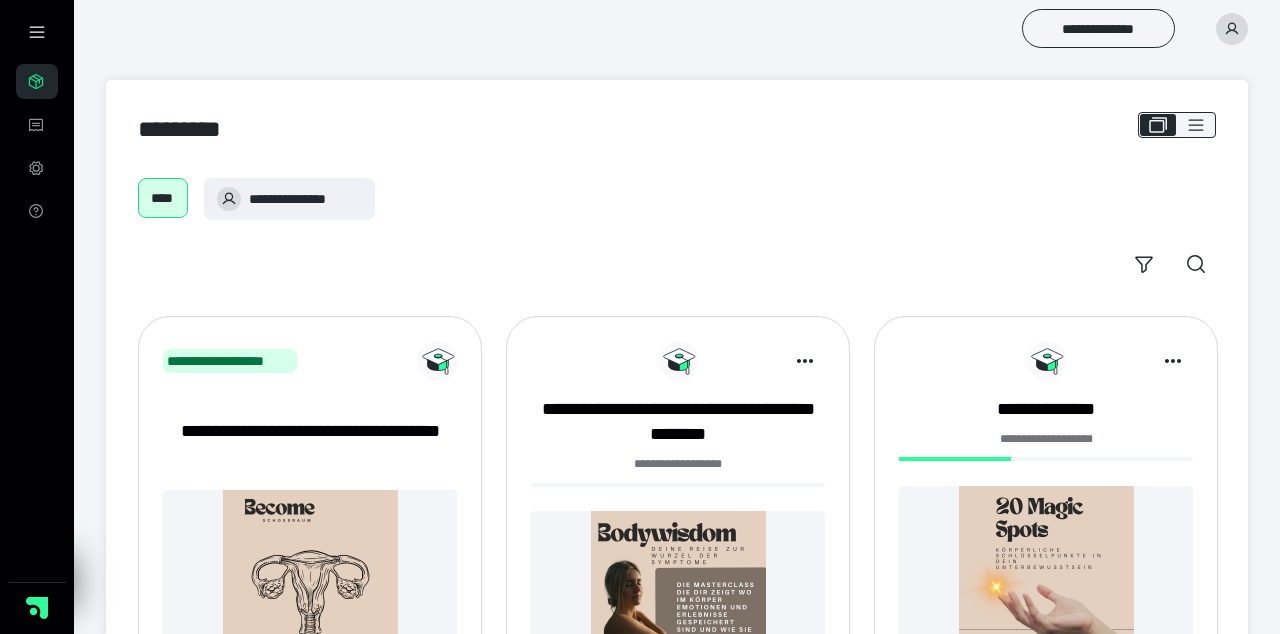 click on "**********" at bounding box center (1098, 28) 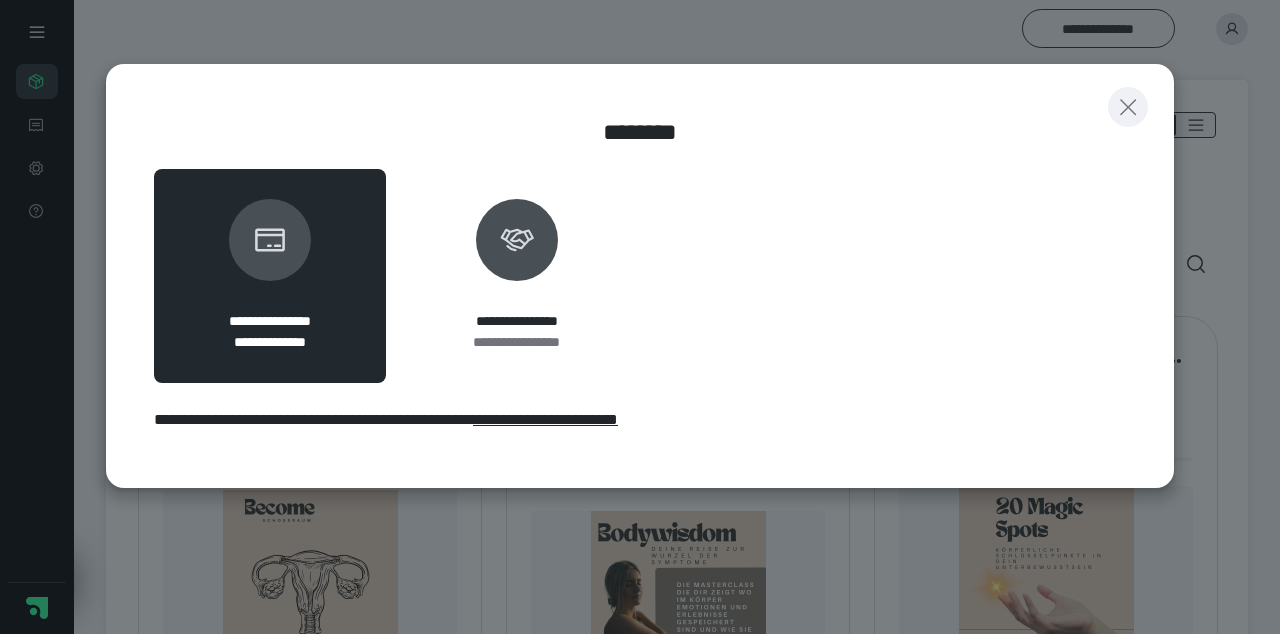 click 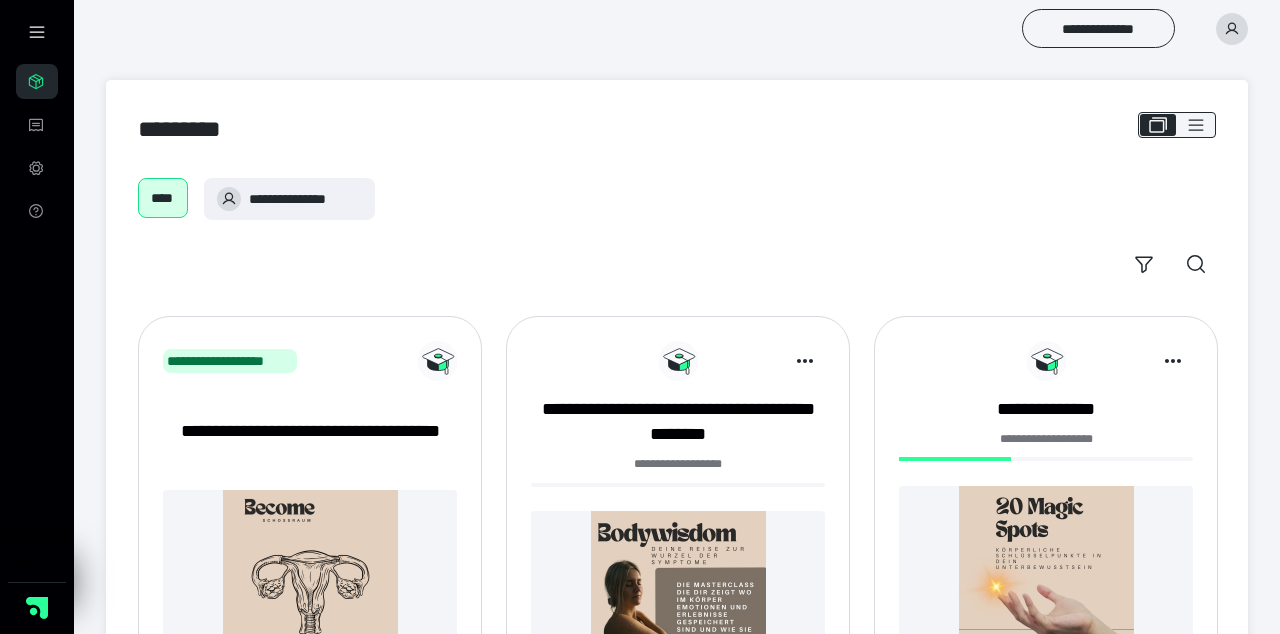 click at bounding box center (1232, 29) 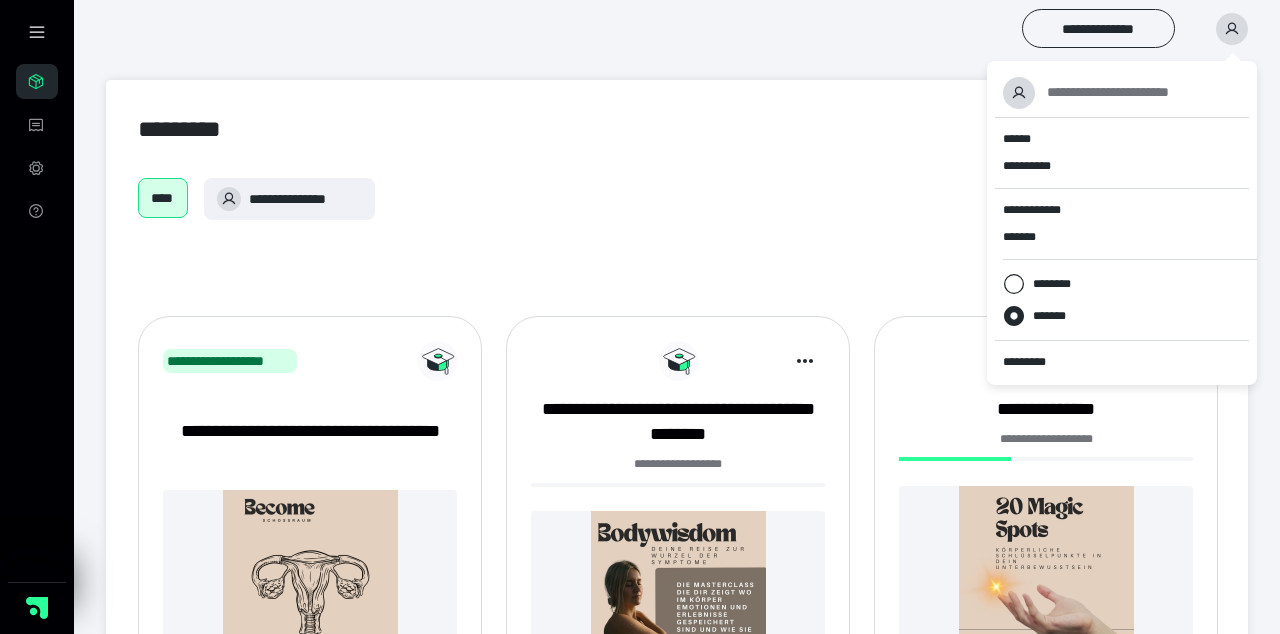 click on "*********" at bounding box center [1033, 362] 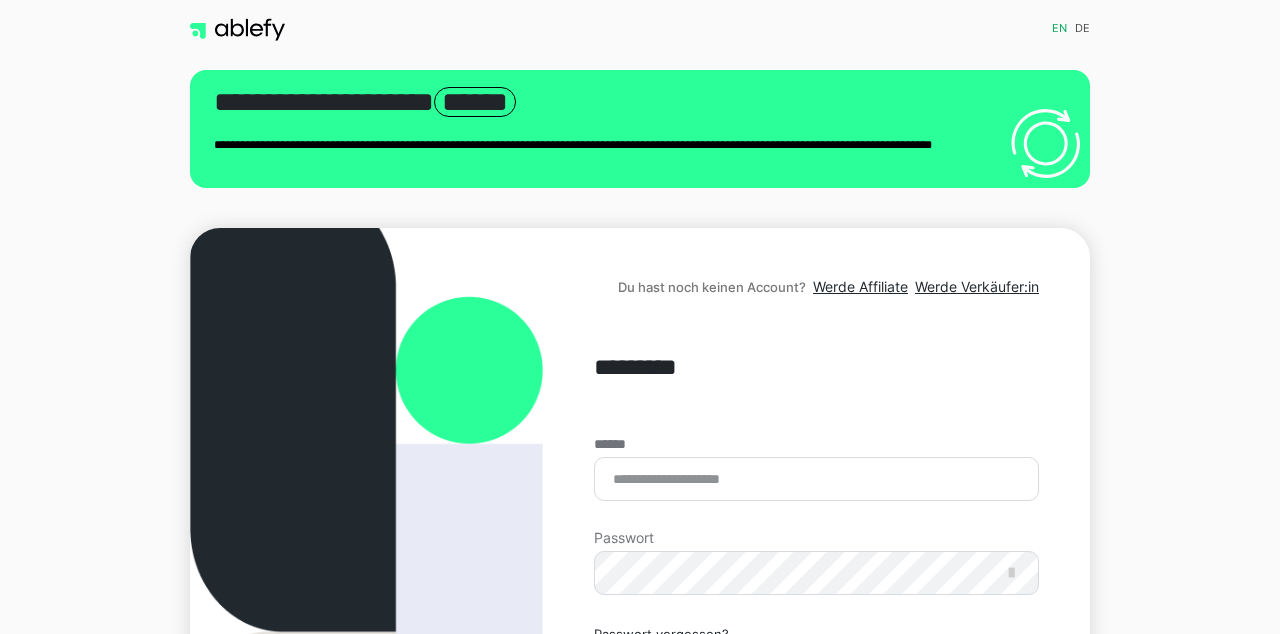 scroll, scrollTop: 0, scrollLeft: 0, axis: both 